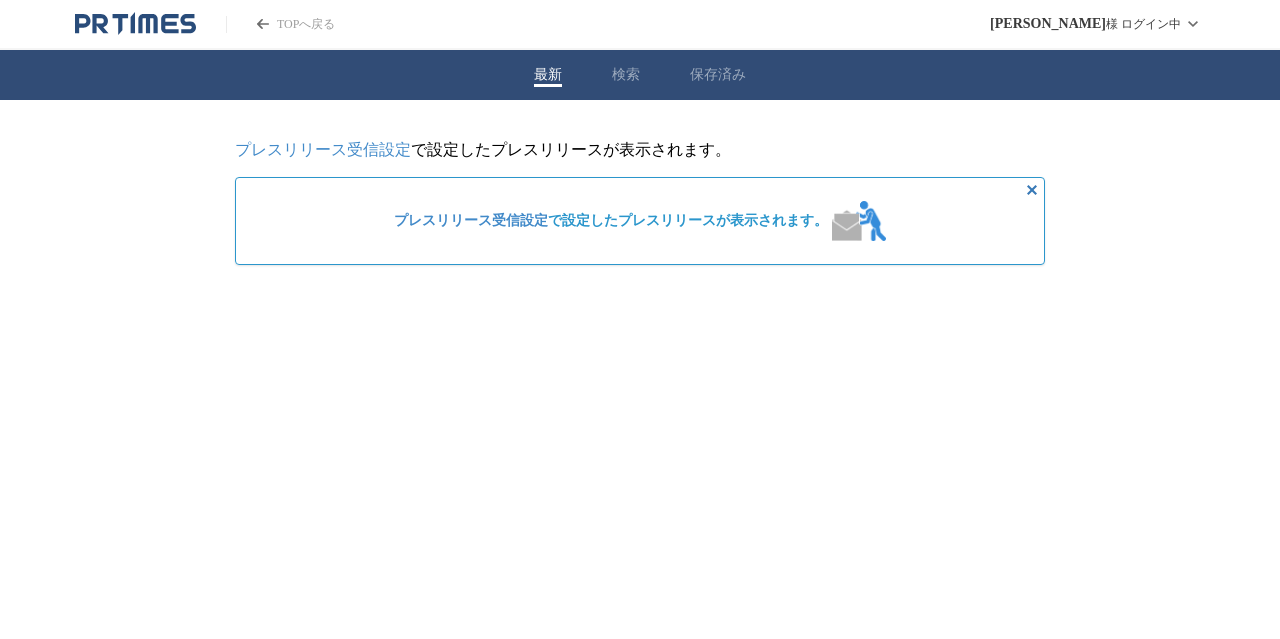 scroll, scrollTop: 0, scrollLeft: 0, axis: both 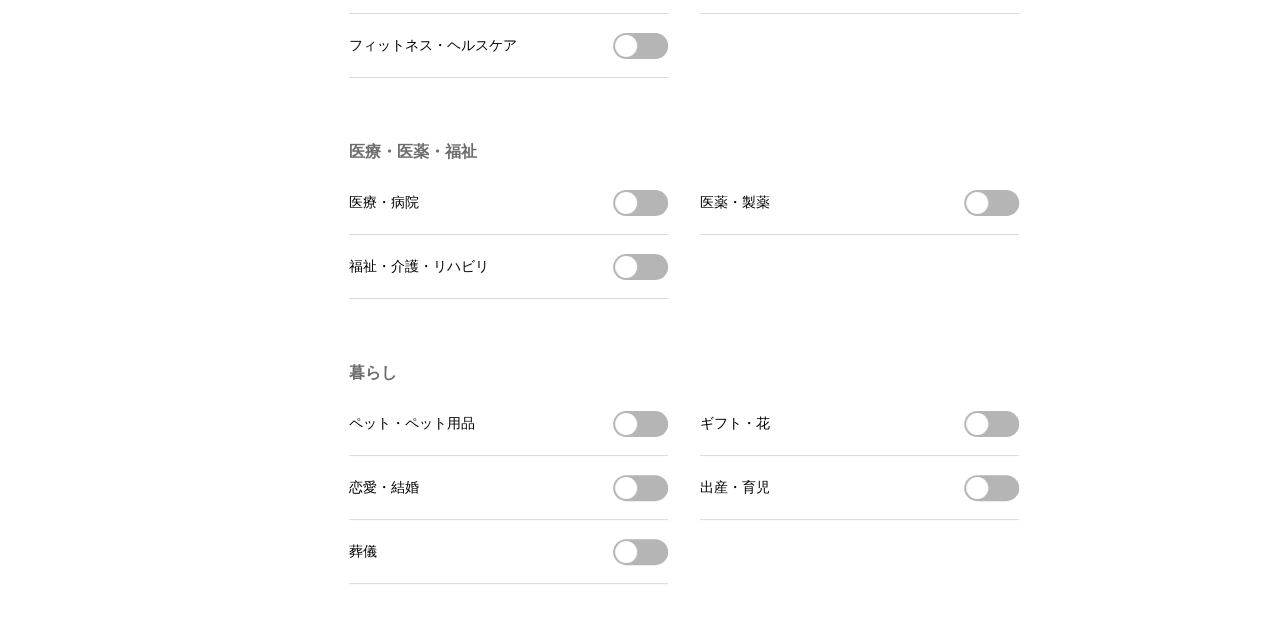 click on "医薬・製薬を受信する" at bounding box center [991, 203] 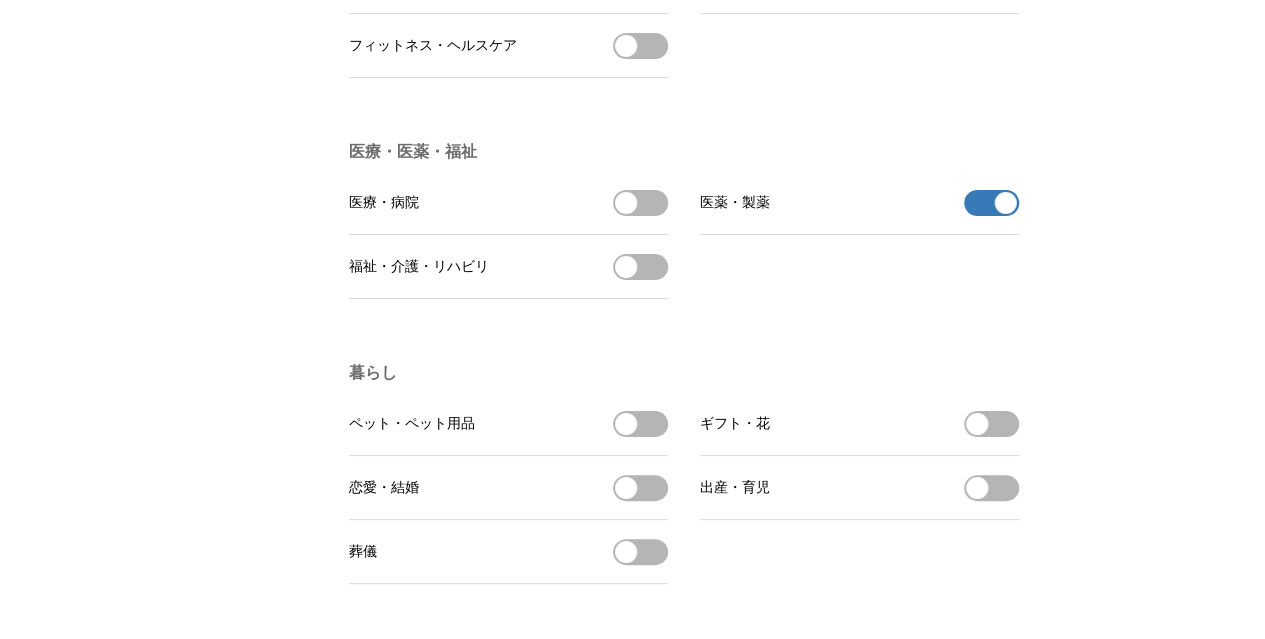 click on "医療・病院 医療・病院を受信する" at bounding box center (508, 203) 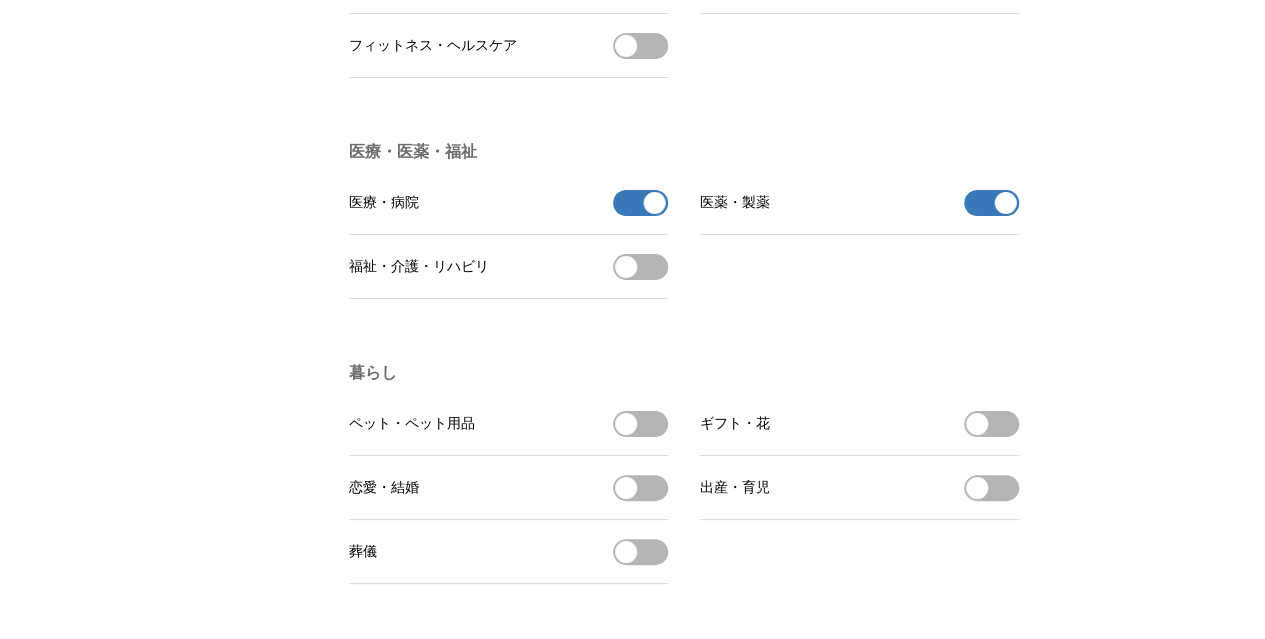click on "福祉・介護・リハビリを受信する" at bounding box center [640, 267] 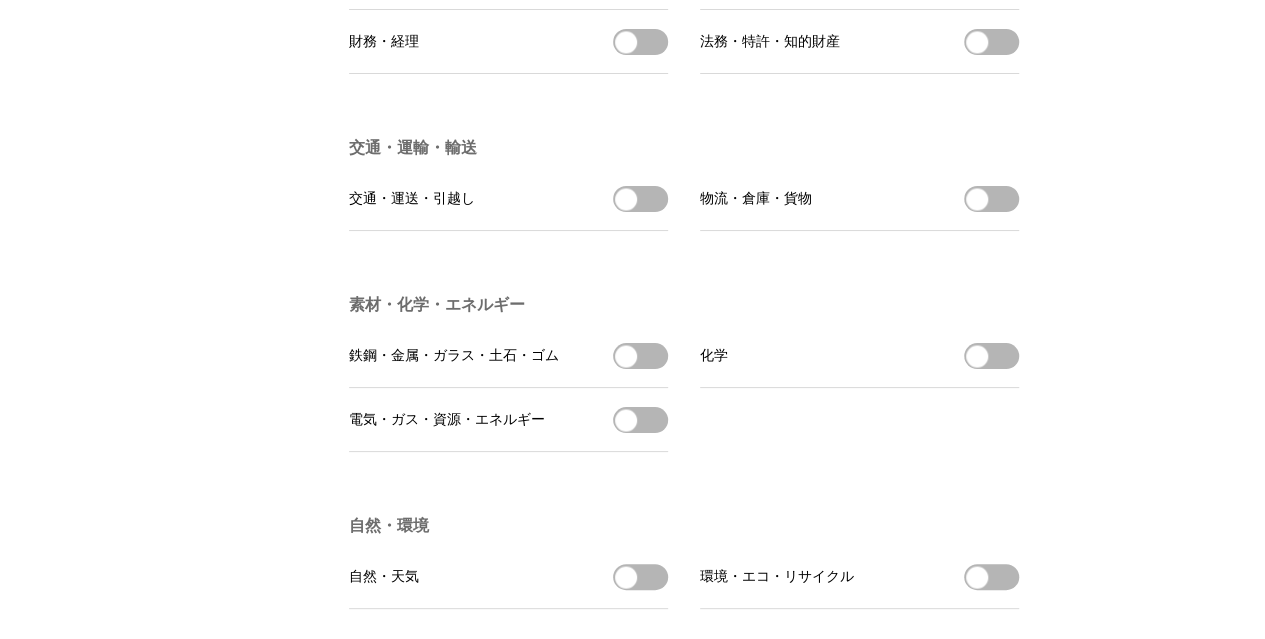 scroll, scrollTop: 5500, scrollLeft: 0, axis: vertical 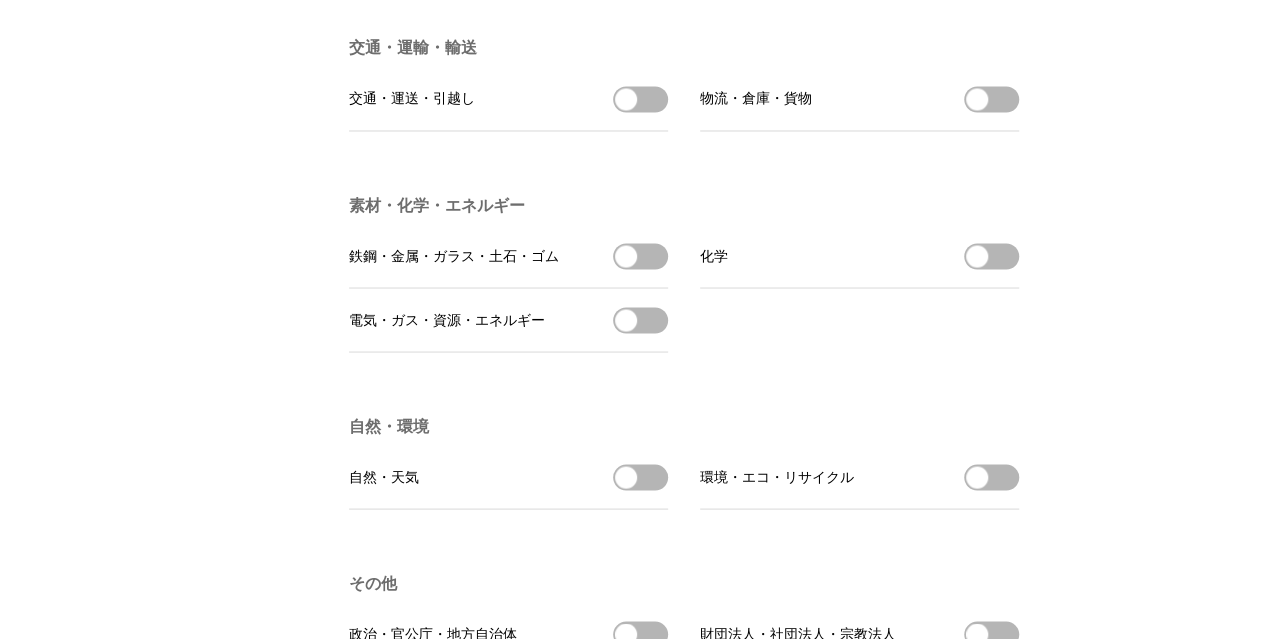 click on "鉄鋼・金属・ガラス・土石・ゴムを受信する" at bounding box center (640, 256) 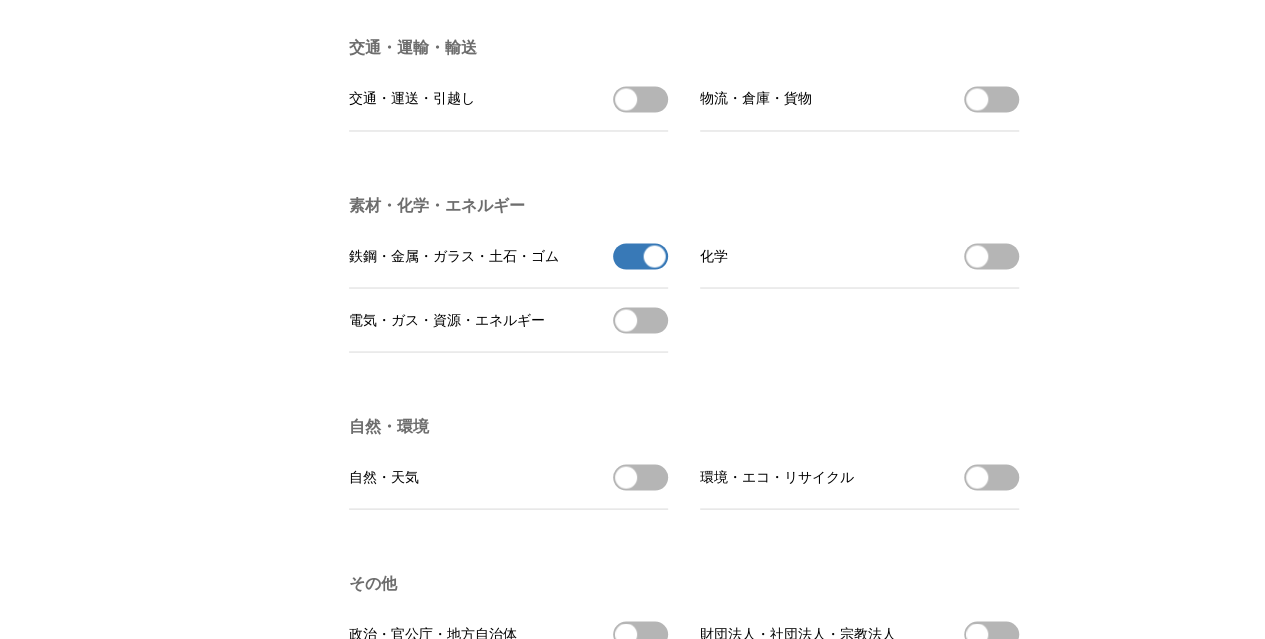 click on "化学を受信する" at bounding box center (991, 256) 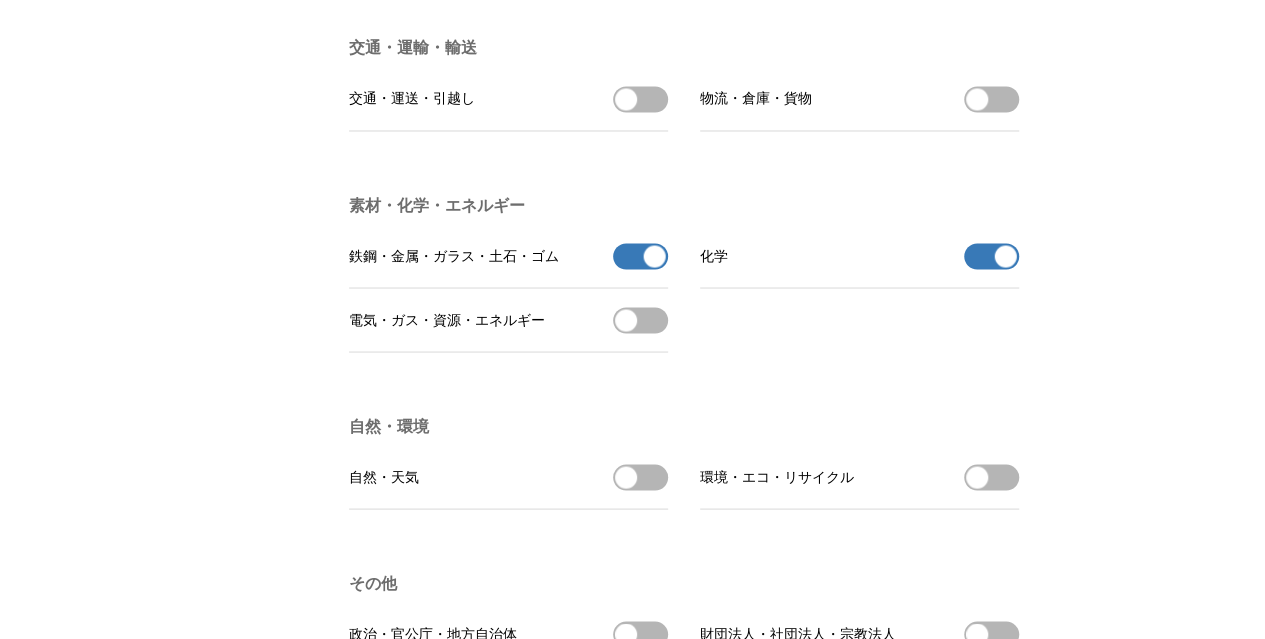 click on "電気・ガス・資源・エネルギーを受信する" at bounding box center (640, 320) 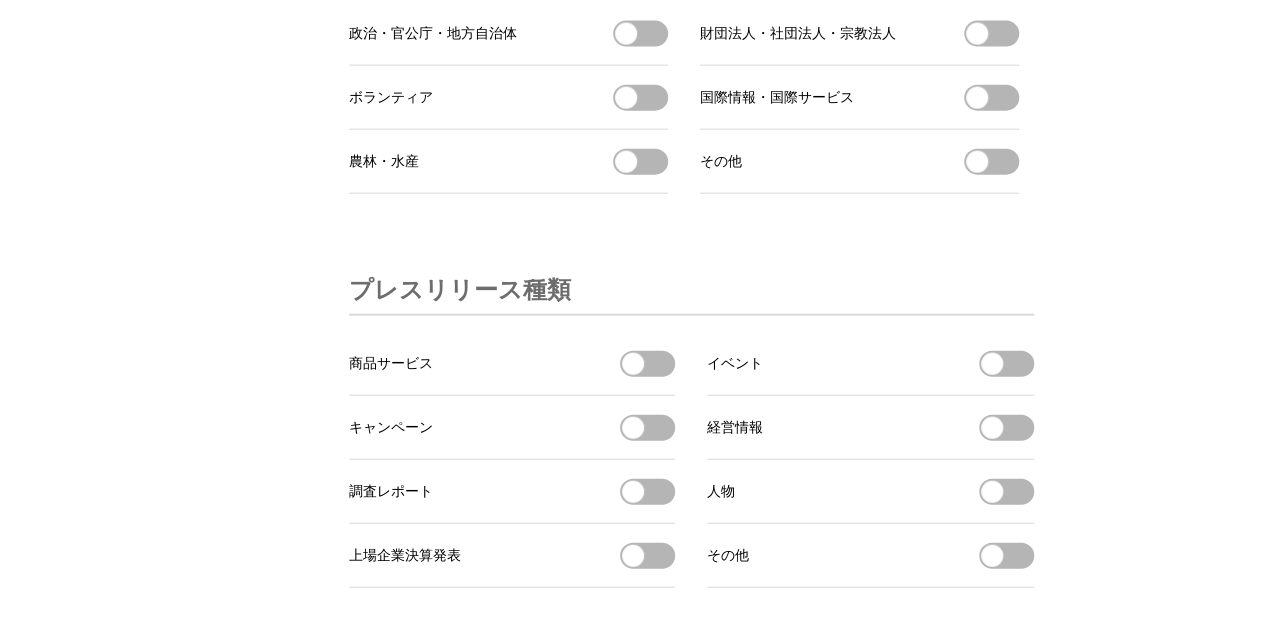 scroll, scrollTop: 6200, scrollLeft: 0, axis: vertical 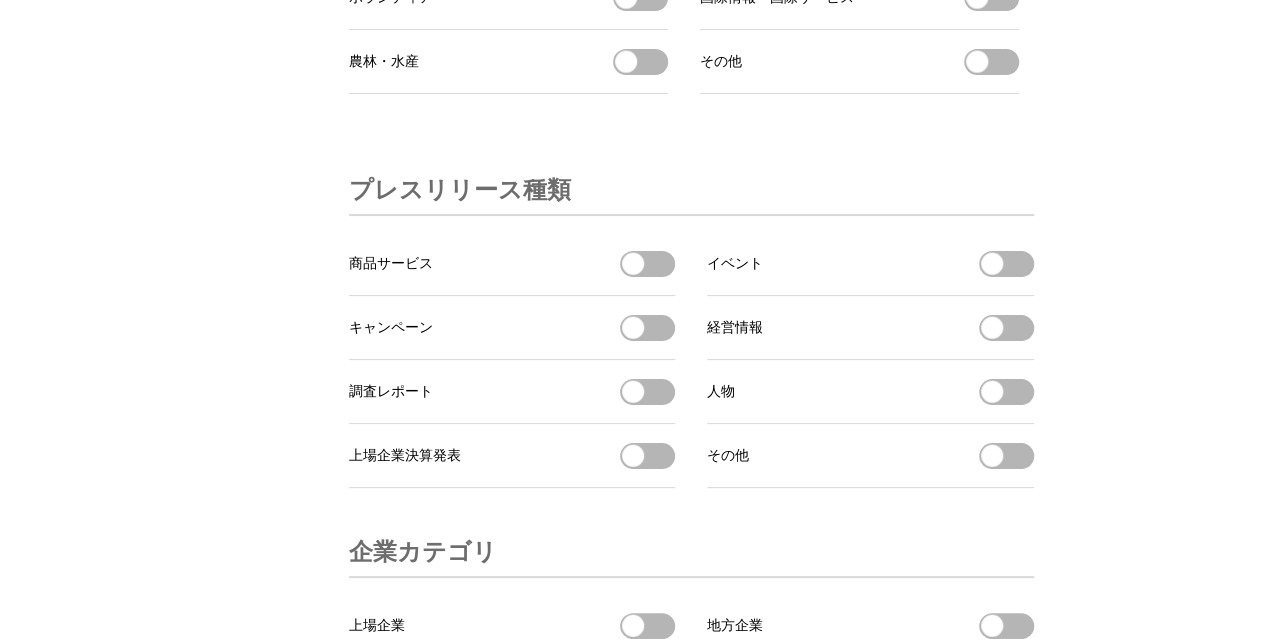 click at bounding box center [633, 264] 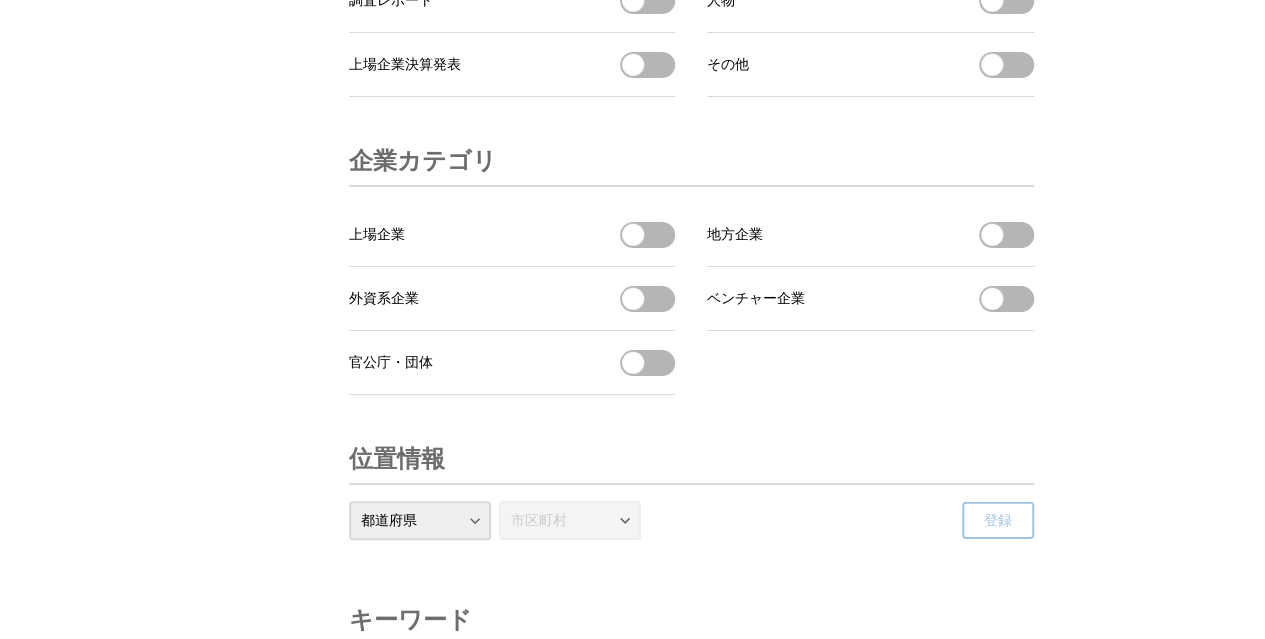 scroll, scrollTop: 6600, scrollLeft: 0, axis: vertical 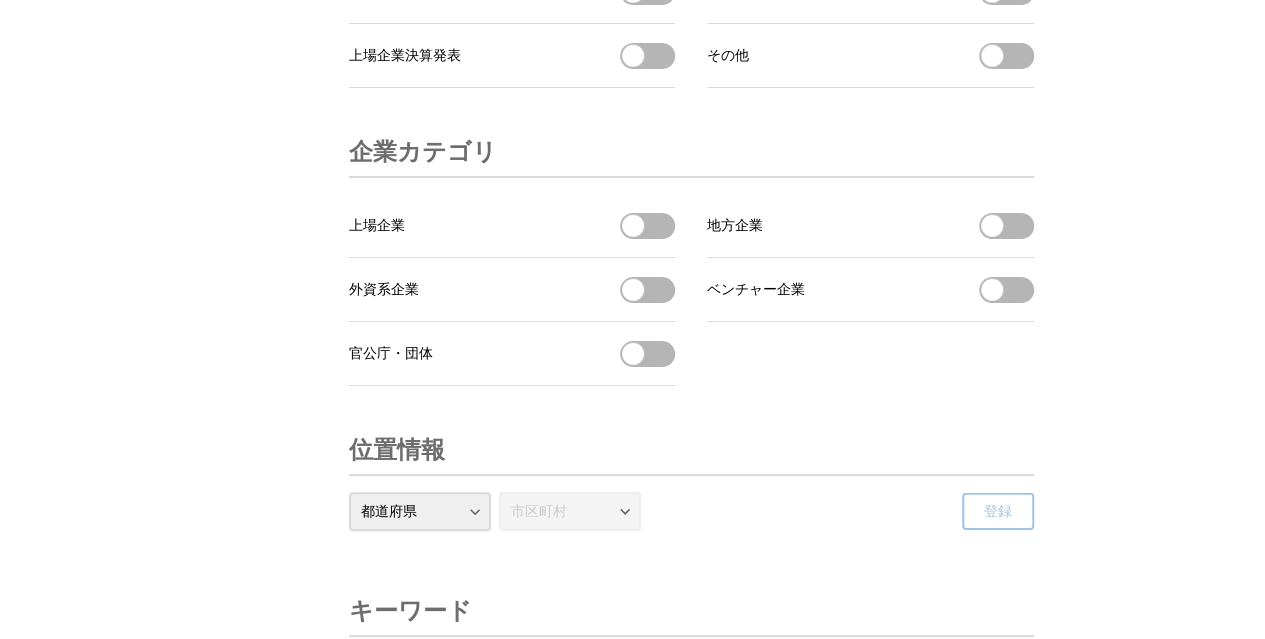 click on "上場企業を受信する" at bounding box center [647, 226] 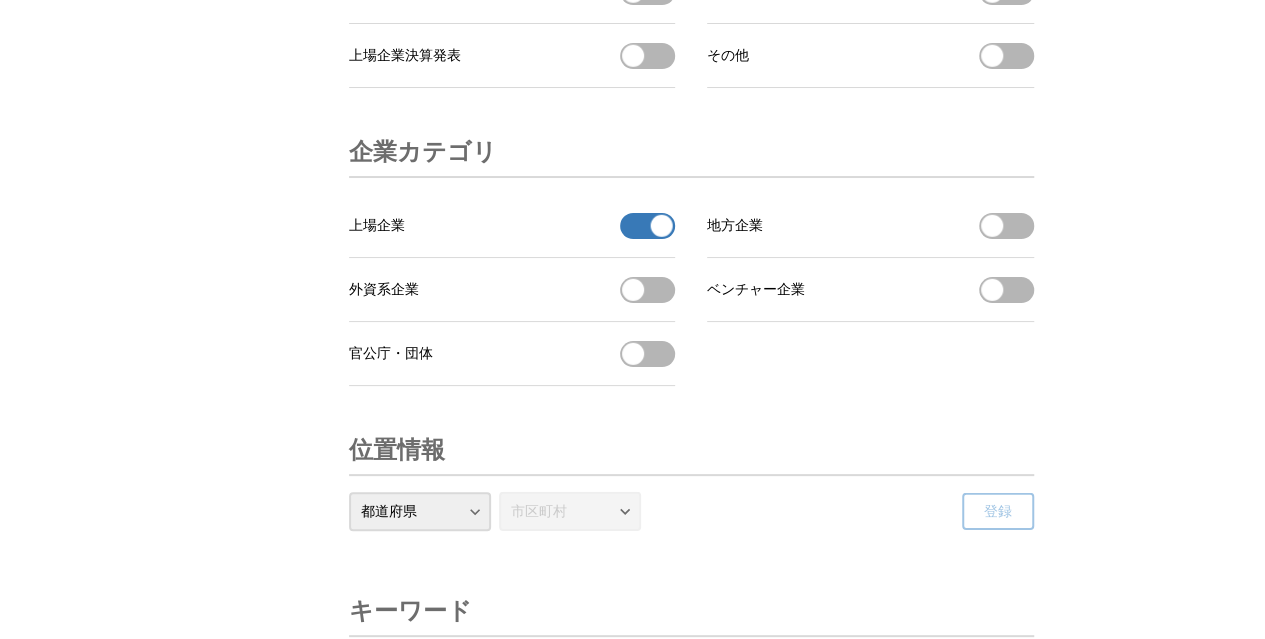 click at bounding box center (992, 226) 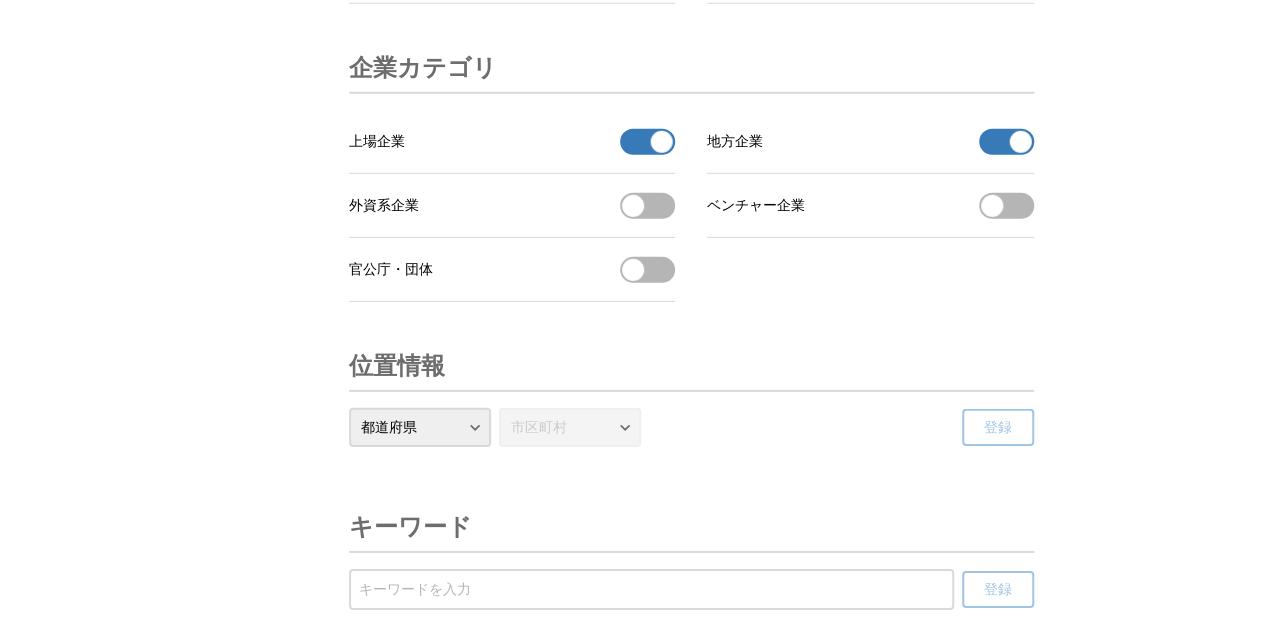 scroll, scrollTop: 6800, scrollLeft: 0, axis: vertical 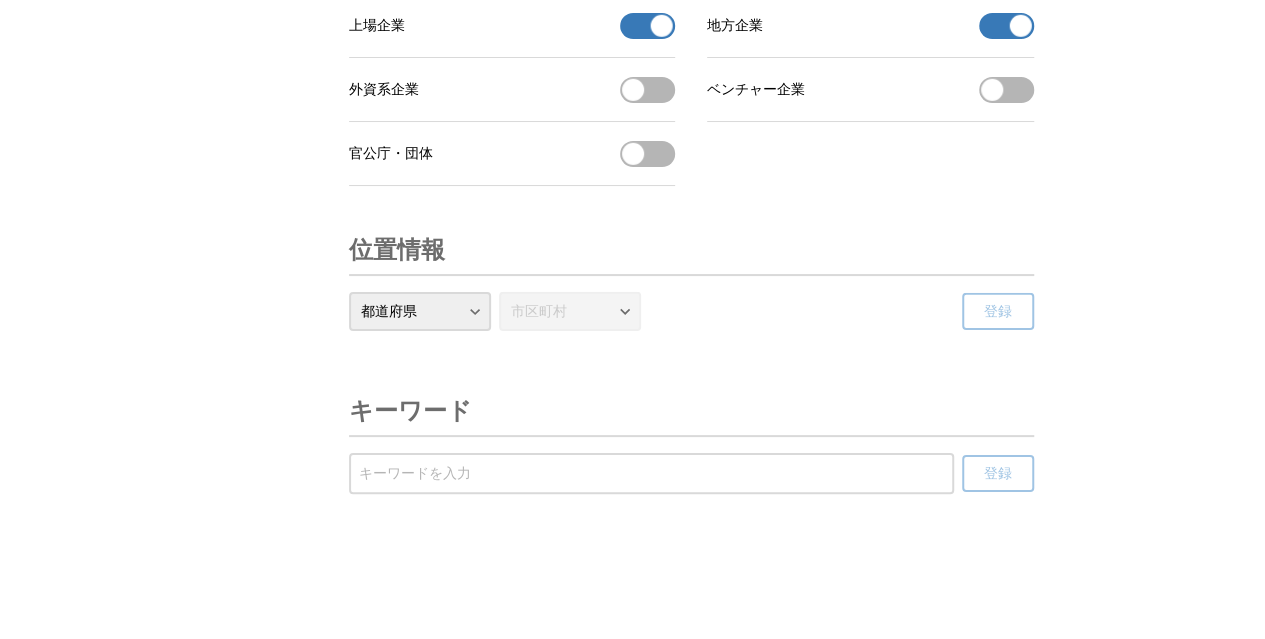 click on "都道府県 北海道 青森県 岩手県 宮城県 秋田県 山形県 福島県 茨城県 栃木県 群馬県 埼玉県 千葉県 東京都 神奈川県 新潟県 富山県 石川県 福井県 山梨県 長野県 岐阜県 静岡県 愛知県 三重県 滋賀県 京都府 大阪府 兵庫県 奈良県 和歌山県 鳥取県 島根県 岡山県 広島県 山口県 徳島県 香川県 愛媛県 高知県 福岡県 佐賀県 長崎県 熊本県 大分県 宮崎県 鹿児島県 沖縄県" at bounding box center (420, 311) 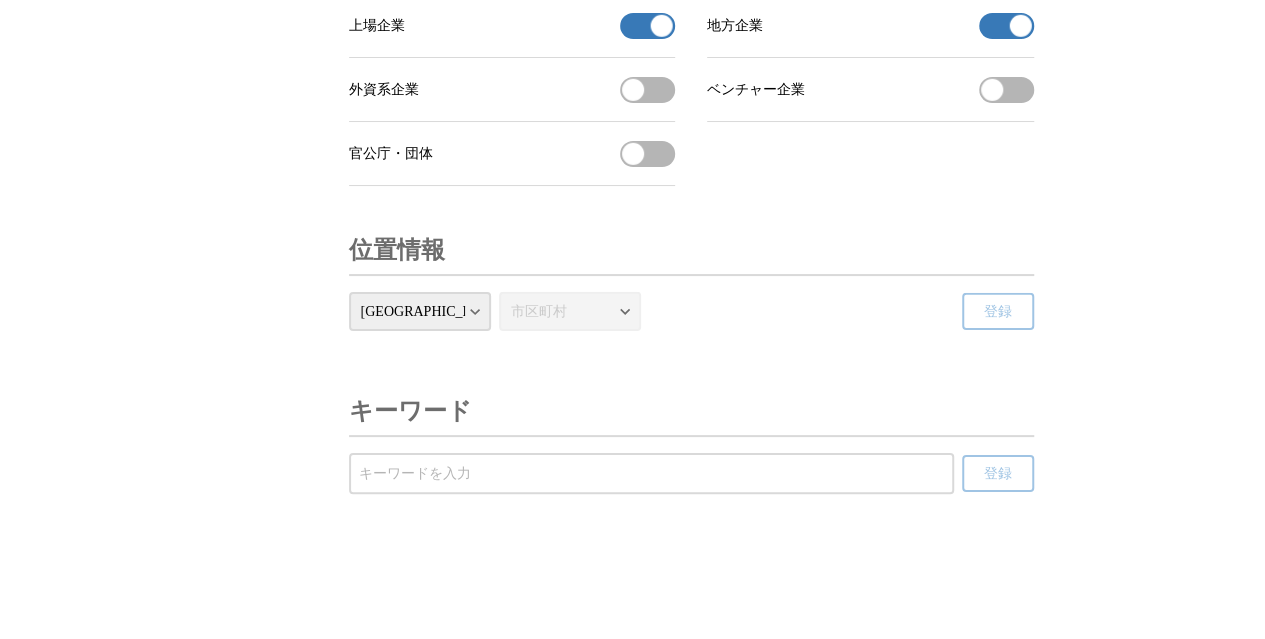 click on "都道府県 北海道 青森県 岩手県 宮城県 秋田県 山形県 福島県 茨城県 栃木県 群馬県 埼玉県 千葉県 東京都 神奈川県 新潟県 富山県 石川県 福井県 山梨県 長野県 岐阜県 静岡県 愛知県 三重県 滋賀県 京都府 大阪府 兵庫県 奈良県 和歌山県 鳥取県 島根県 岡山県 広島県 山口県 徳島県 香川県 愛媛県 高知県 福岡県 佐賀県 長崎県 熊本県 大分県 宮崎県 鹿児島県 沖縄県" at bounding box center (420, 311) 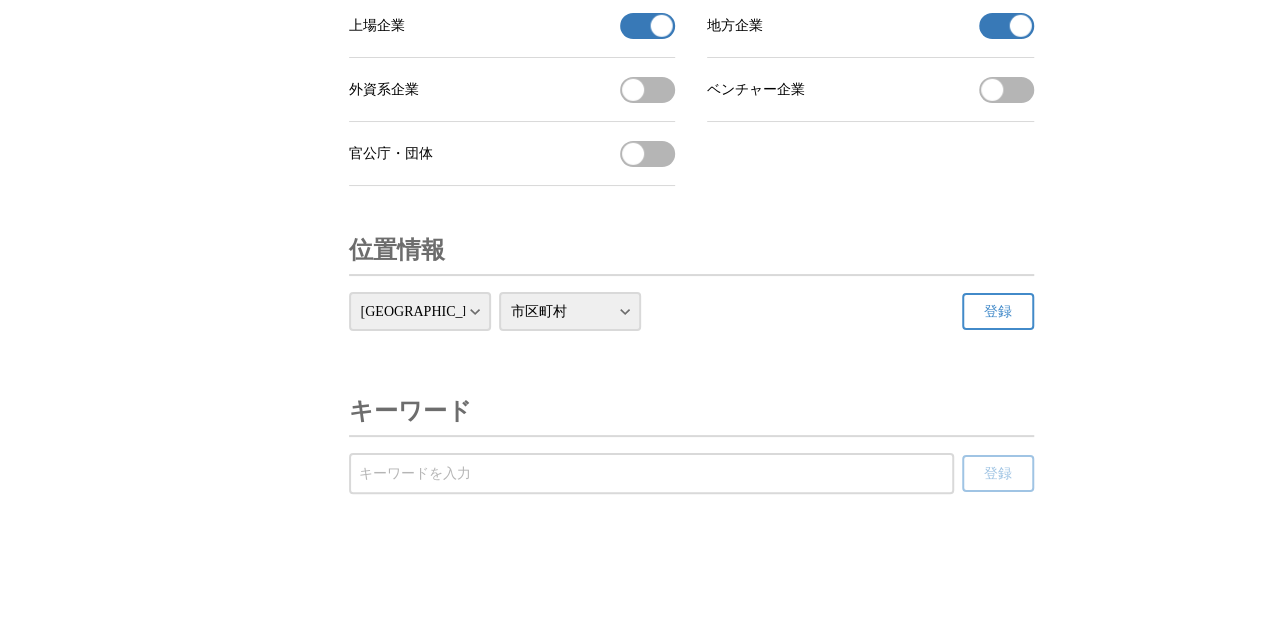 click on "市区町村 岡山市 岡山市 倉敷市 津山市 玉野市 笠岡市 井原市 総社市 高梁市 新見市 備前市 瀬戸内市 赤磐市 真庭市 美作市 浅口市 和気町 早島町 里庄町 矢掛町 新庄村 鏡野町 勝央町 奈義町 西粟倉村 久米南町 美咲町 吉備中央町" at bounding box center (570, 311) 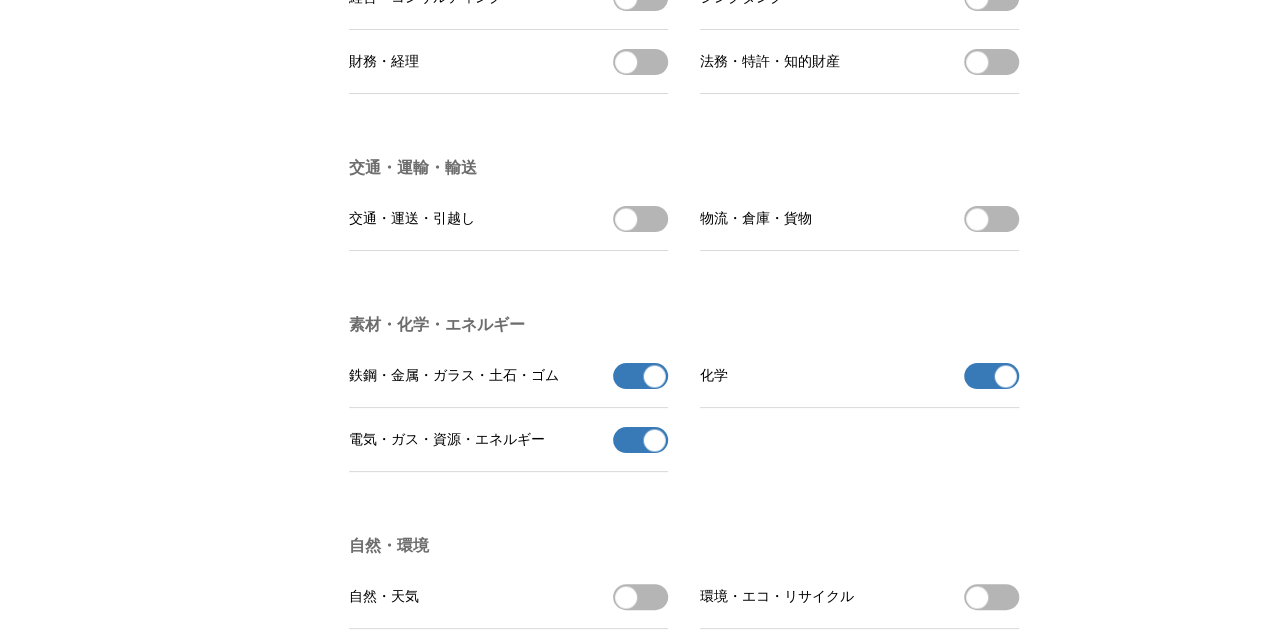 scroll, scrollTop: 5376, scrollLeft: 0, axis: vertical 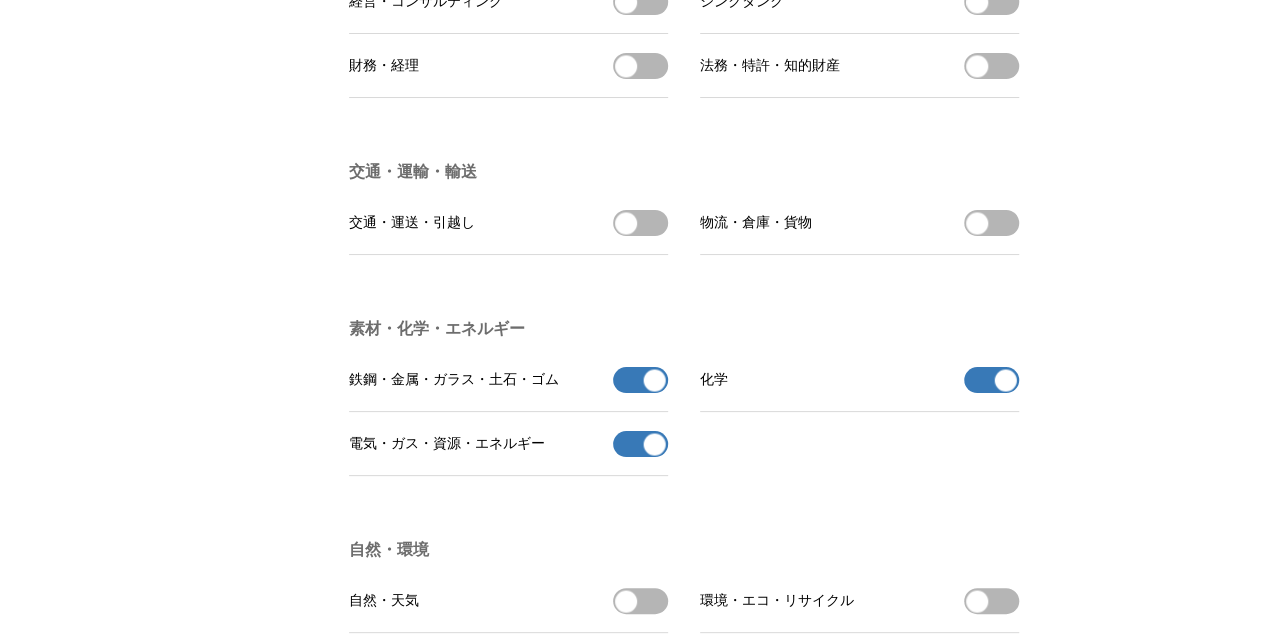 click on "交通・運送・引越しを受信する" at bounding box center [640, 223] 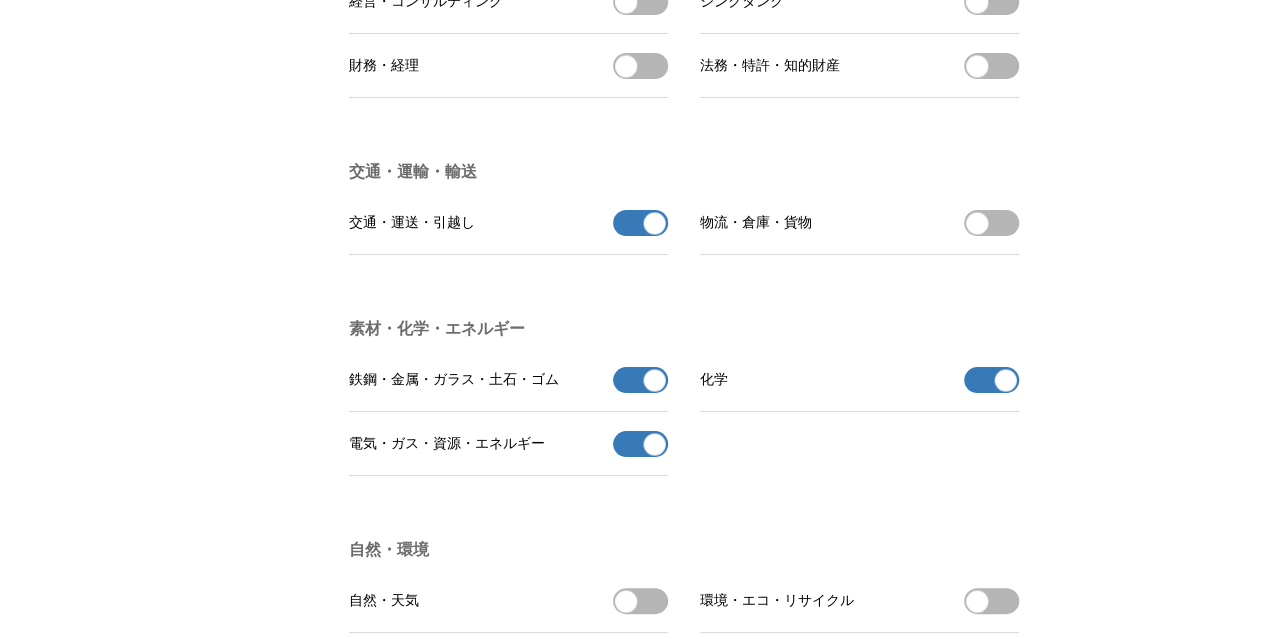 click on "物流・倉庫・貨物を受信する" at bounding box center (991, 223) 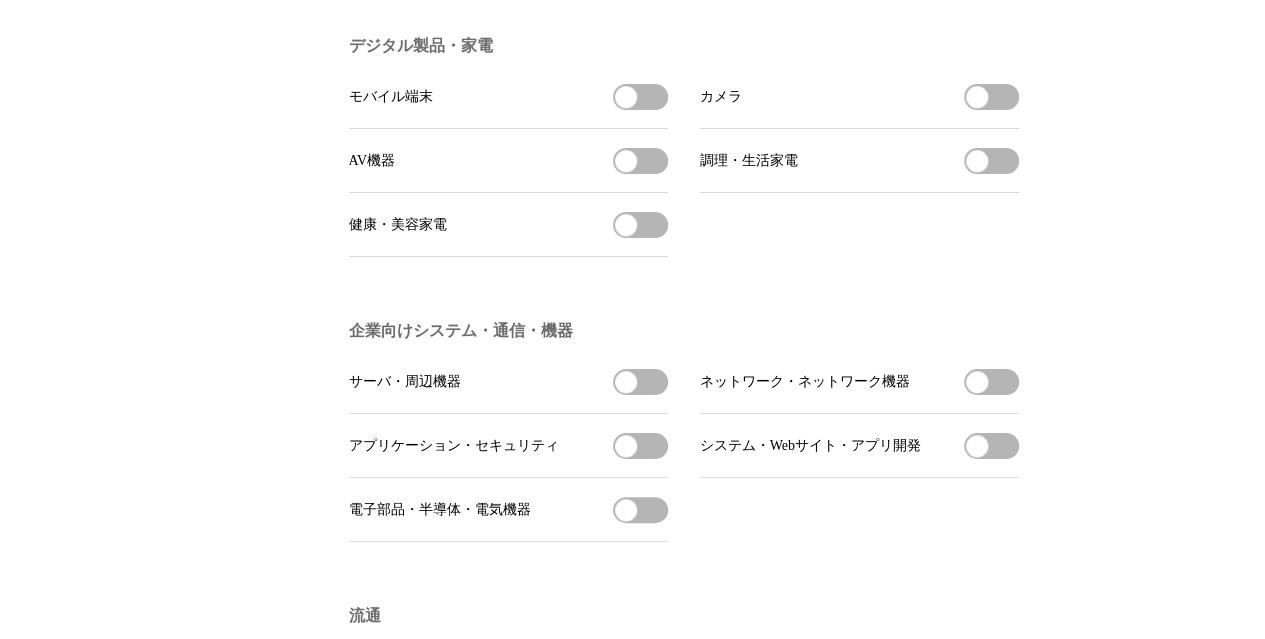 scroll, scrollTop: 876, scrollLeft: 0, axis: vertical 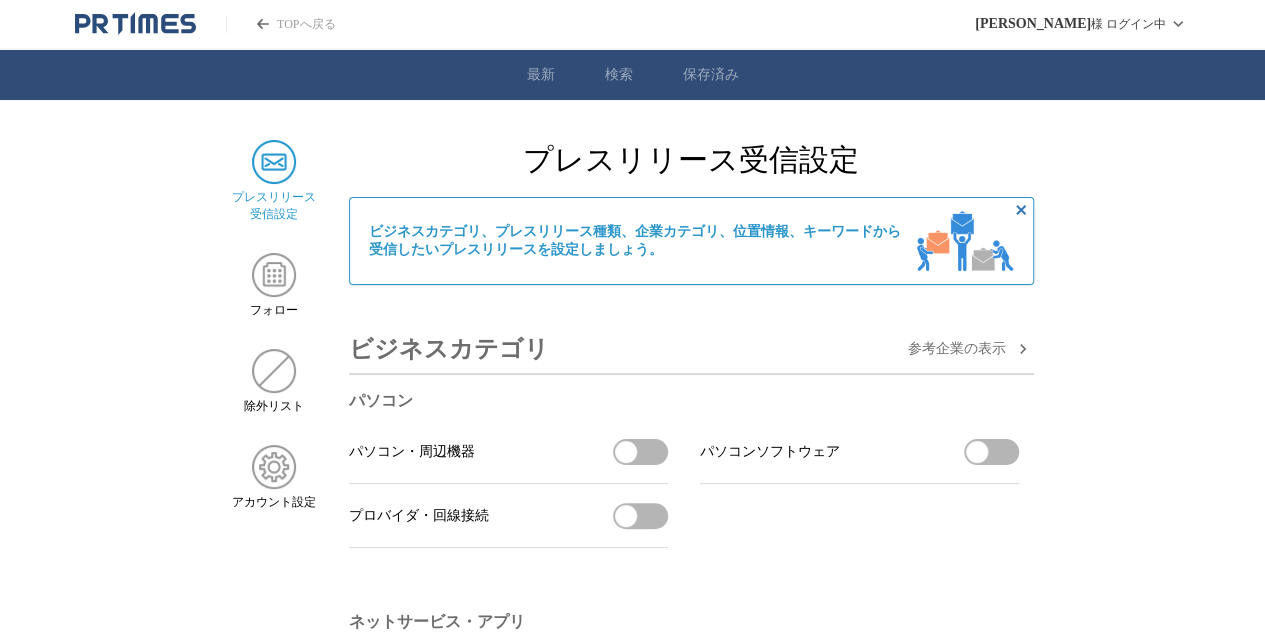 click on "参考企業の 表示" at bounding box center [957, 349] 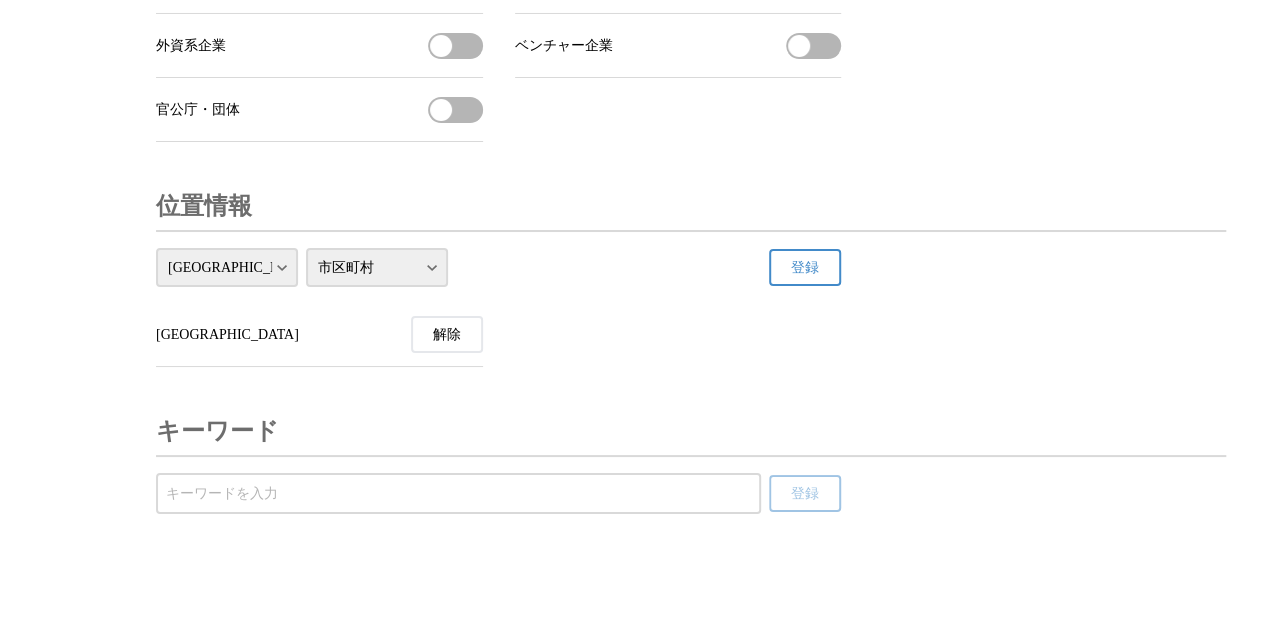 scroll, scrollTop: 7374, scrollLeft: 0, axis: vertical 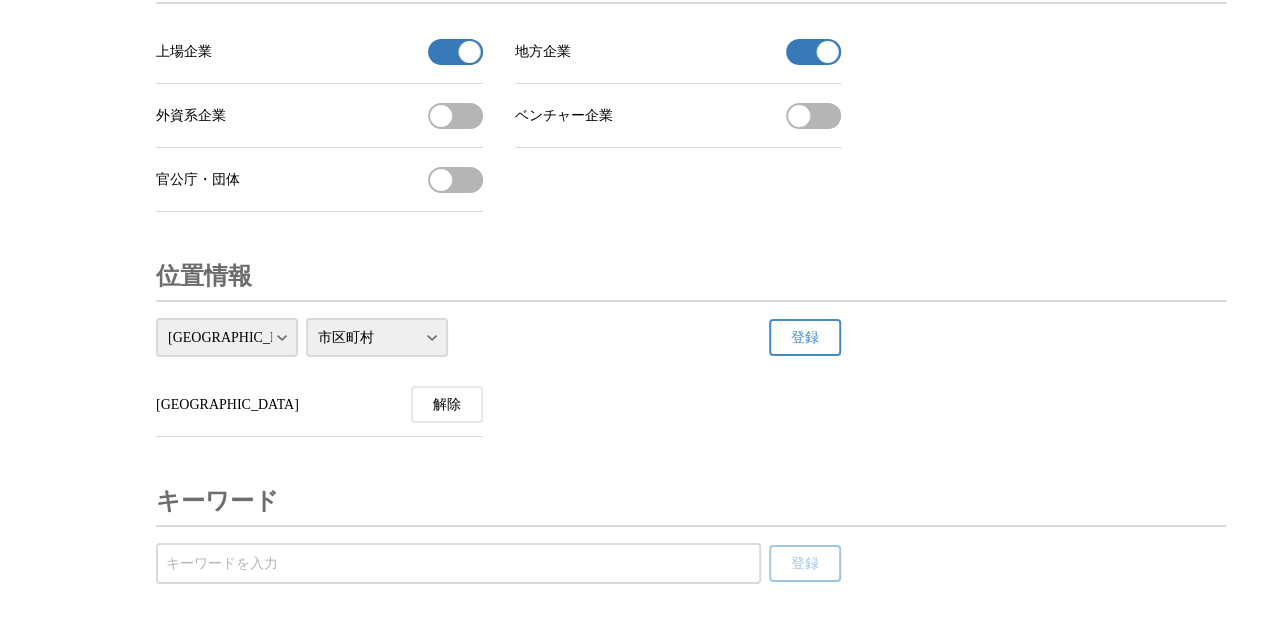 click on "プレスリリース
受信設定 フォロー 除外リスト アカウント設定 プレスリリース受信設定 ビジネスカテゴリ、プレスリリース種類、企業カテゴリ、位置情報、キーワードから 受信したいプレスリリースを設定しましょう。 ビジネスカテゴリ 参考企業の 非 表示 パソコン パソコン・周辺機器 パソコン・周辺機器を受信する パソコンソフトウェア パソコンソフトウェアを受信する プロバイダ・回線接続 プロバイダ・回線接続を受信する 株式会社カンリー サンワサプライ株式会社 ネットサービス・アプリ ネットサービス ネットサービスを受信する スマートフォンアプリ スマートフォンアプリを受信する スマートフォンゲーム スマートフォンゲームを受信する LINE株式会社 株式会社CAMPFIRE デジタル製品・家電 モバイル端末 モバイル端末を受信する カメラ" at bounding box center (632, -3317) 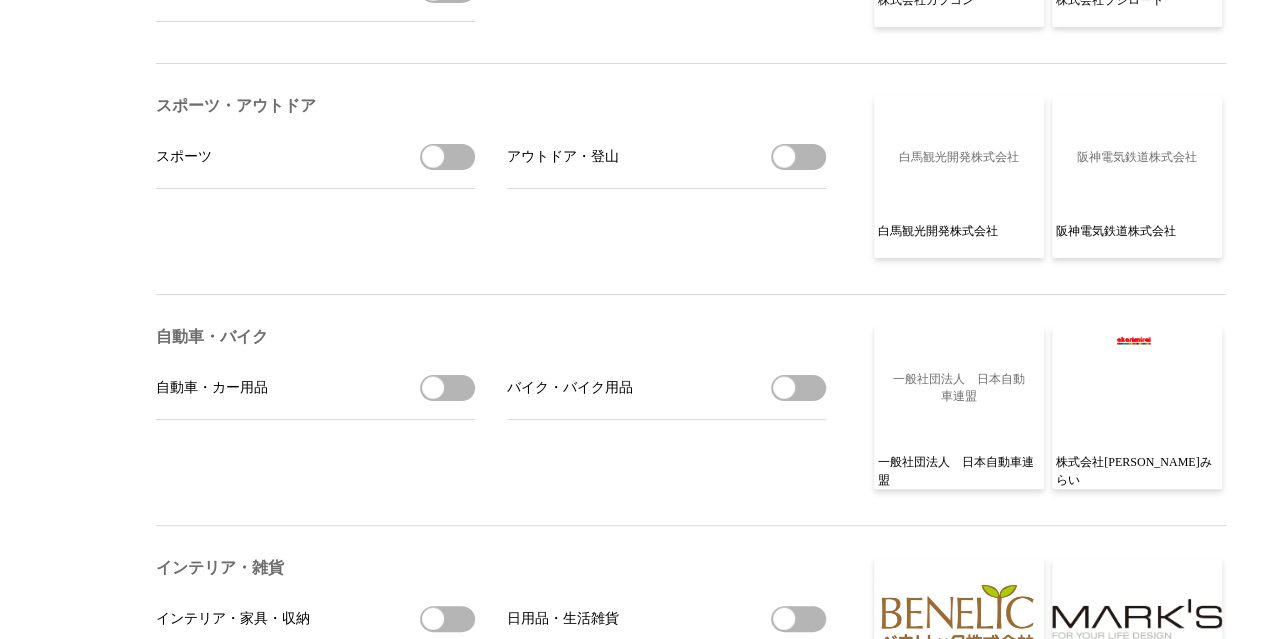 scroll, scrollTop: 7374, scrollLeft: 0, axis: vertical 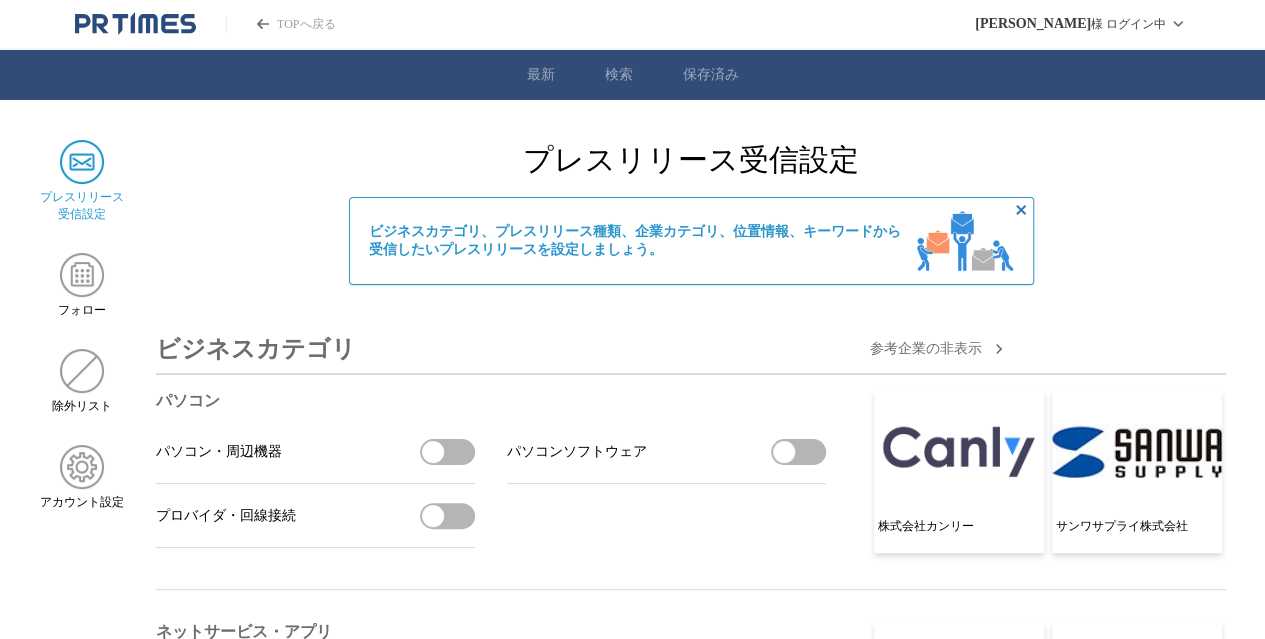 click on "参考企業の 非 表示" at bounding box center [926, 349] 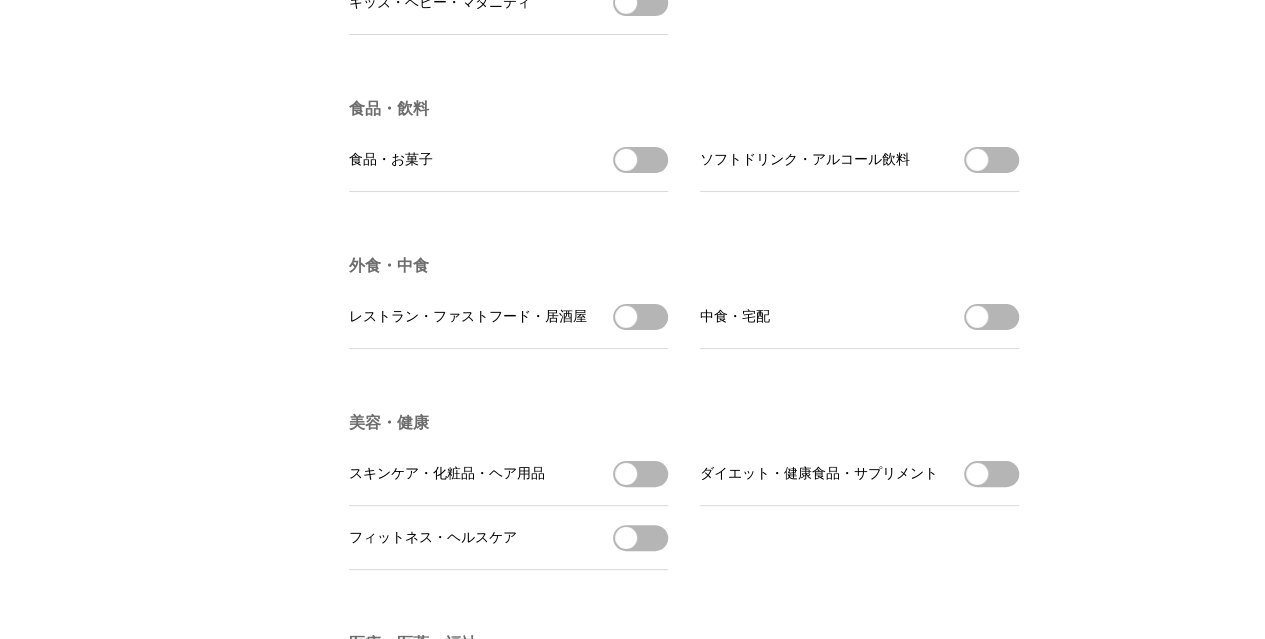 scroll, scrollTop: 6976, scrollLeft: 0, axis: vertical 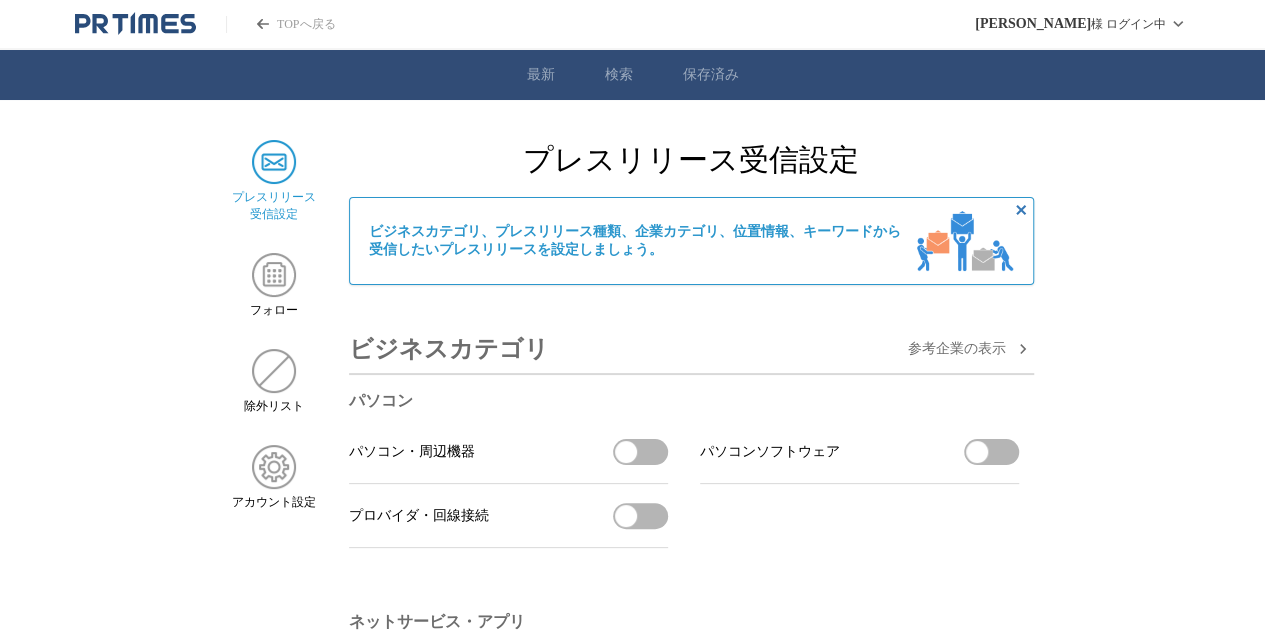 click at bounding box center [274, 162] 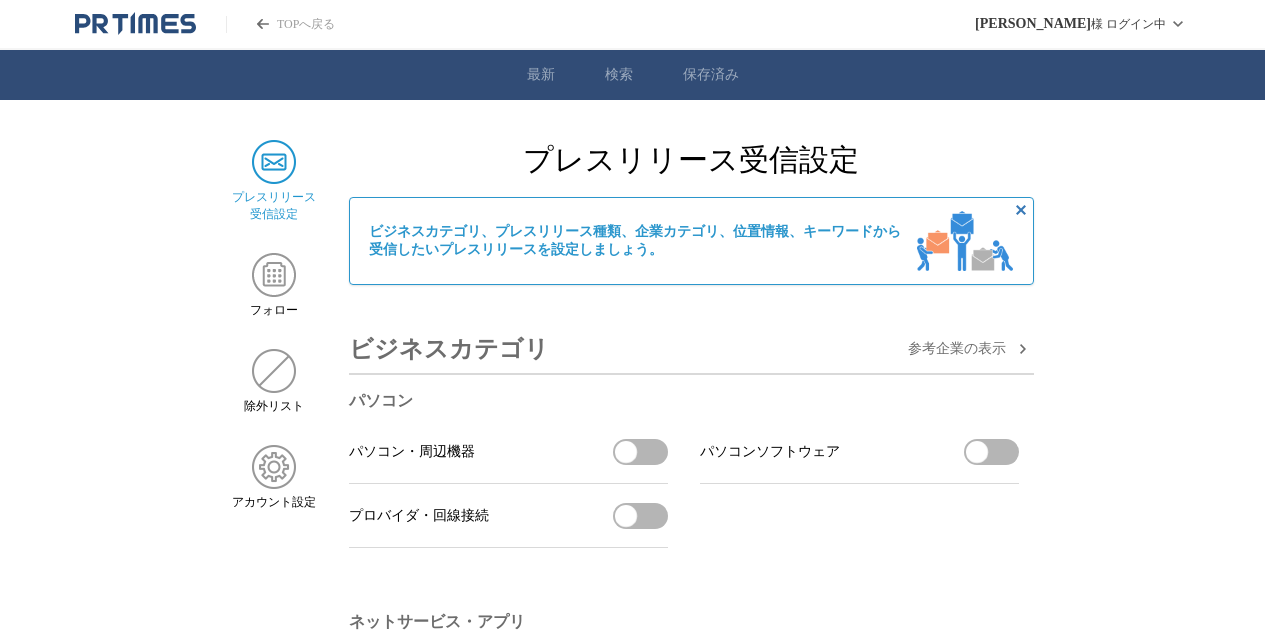 scroll, scrollTop: 0, scrollLeft: 0, axis: both 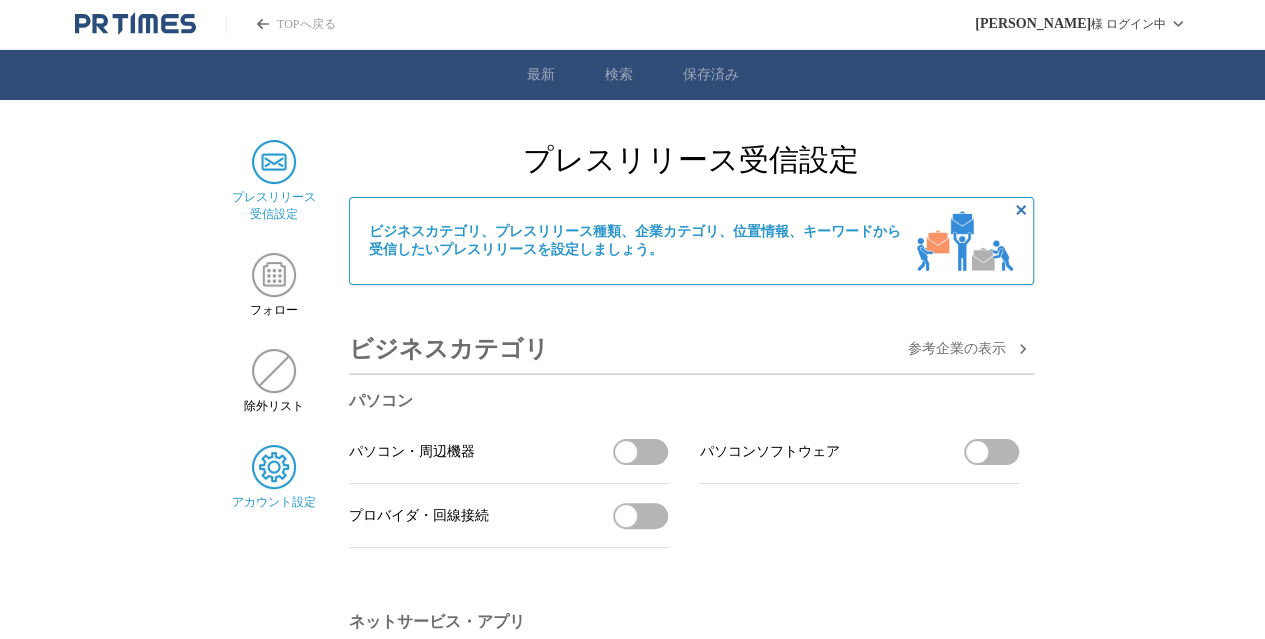 click at bounding box center (274, 467) 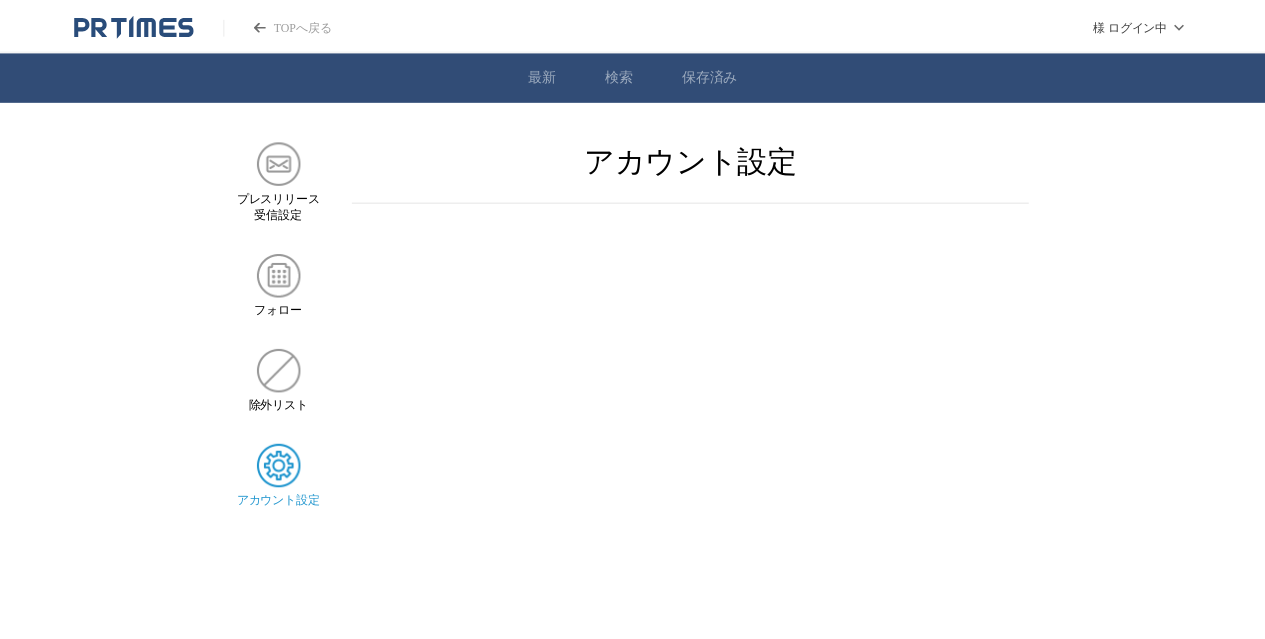 scroll, scrollTop: 0, scrollLeft: 0, axis: both 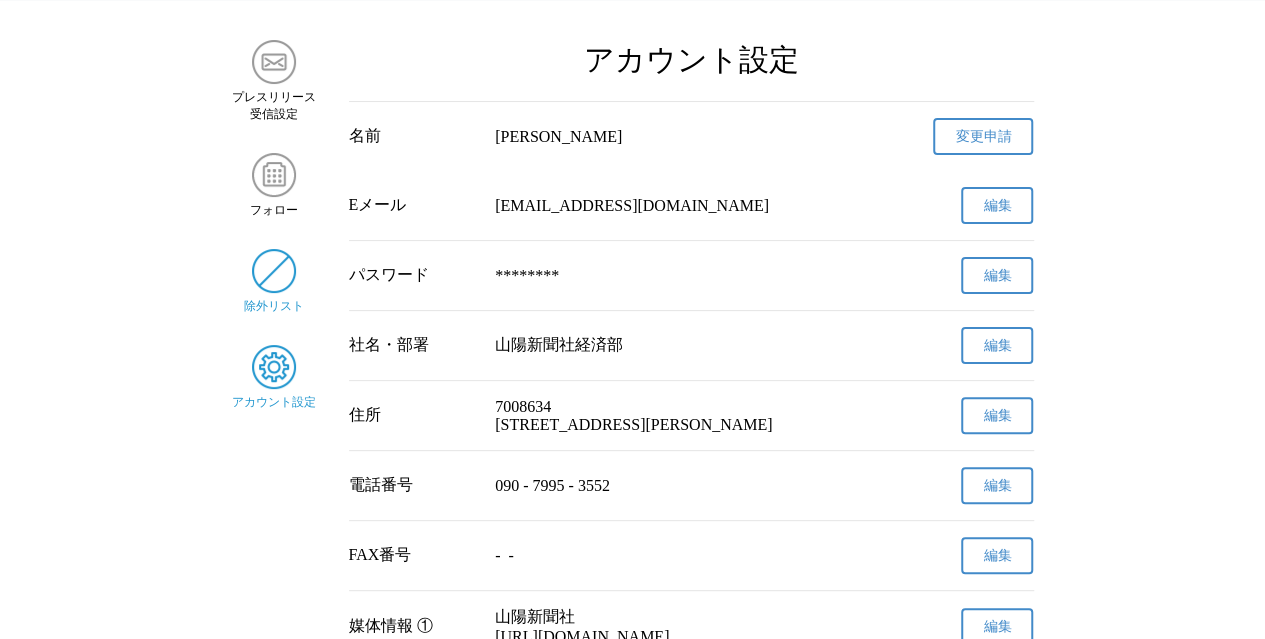 click at bounding box center (274, 271) 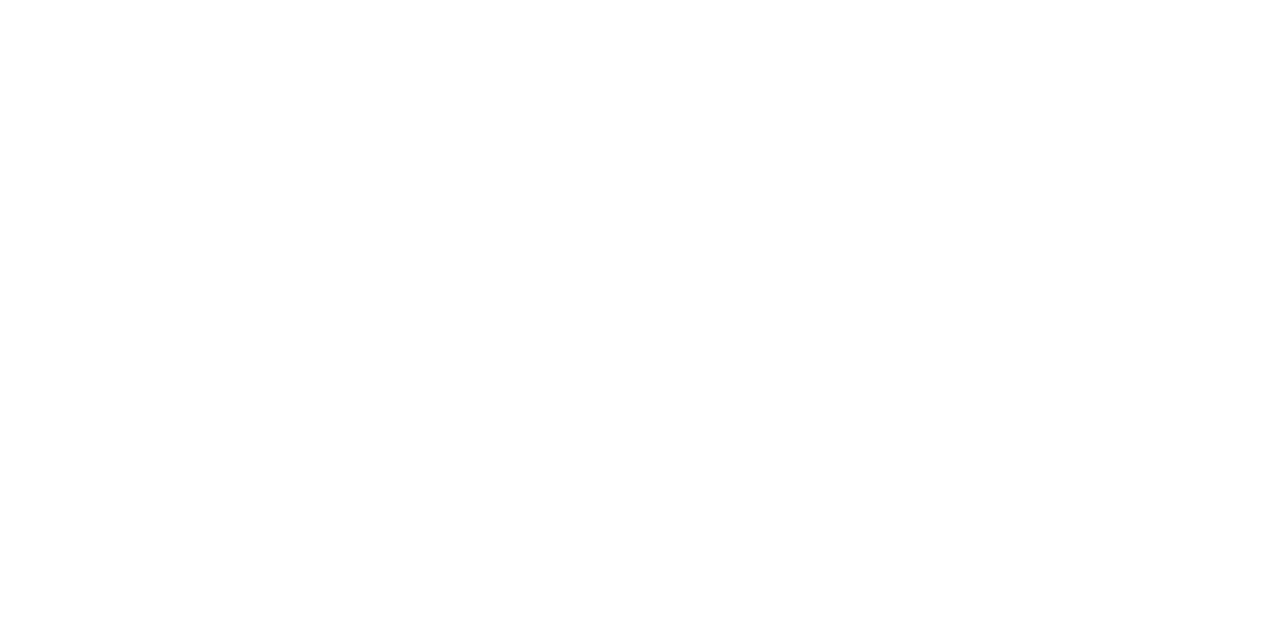 scroll, scrollTop: 0, scrollLeft: 0, axis: both 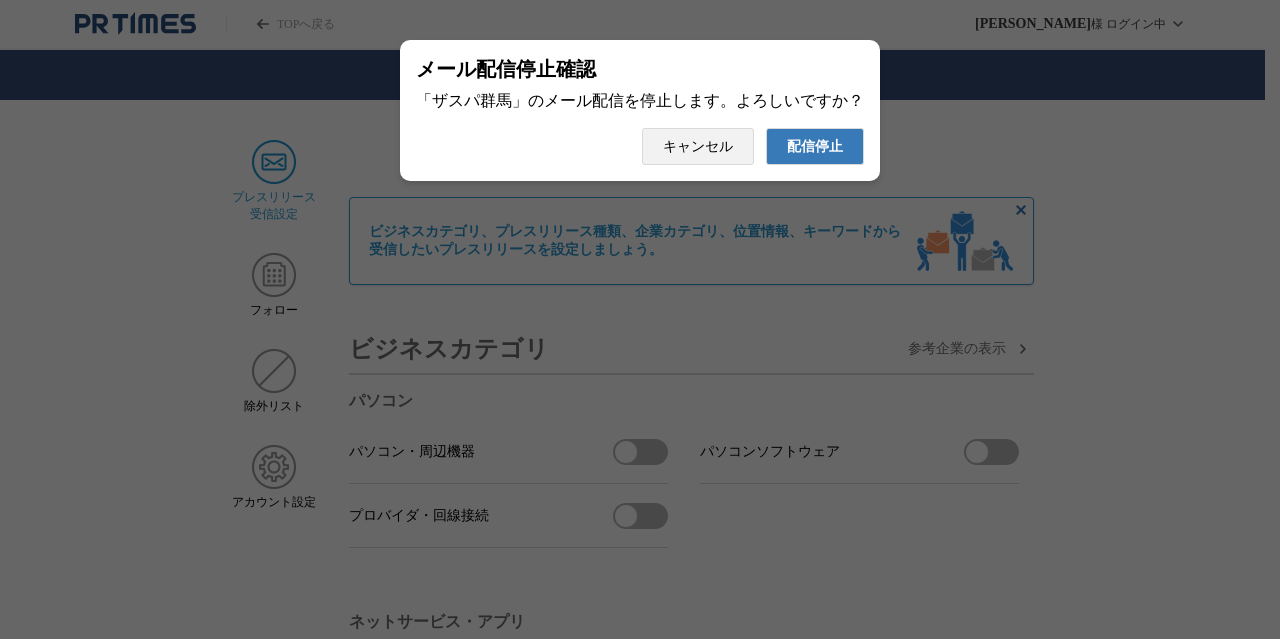 click on "配信停止" at bounding box center (815, 147) 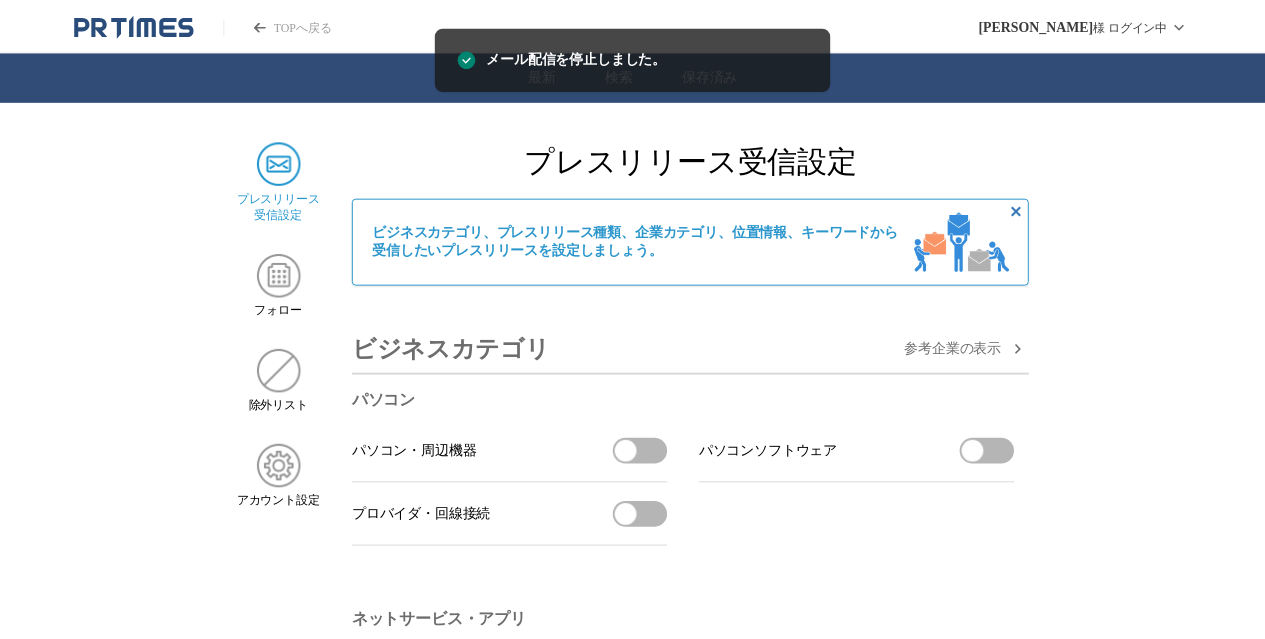 scroll, scrollTop: 0, scrollLeft: 0, axis: both 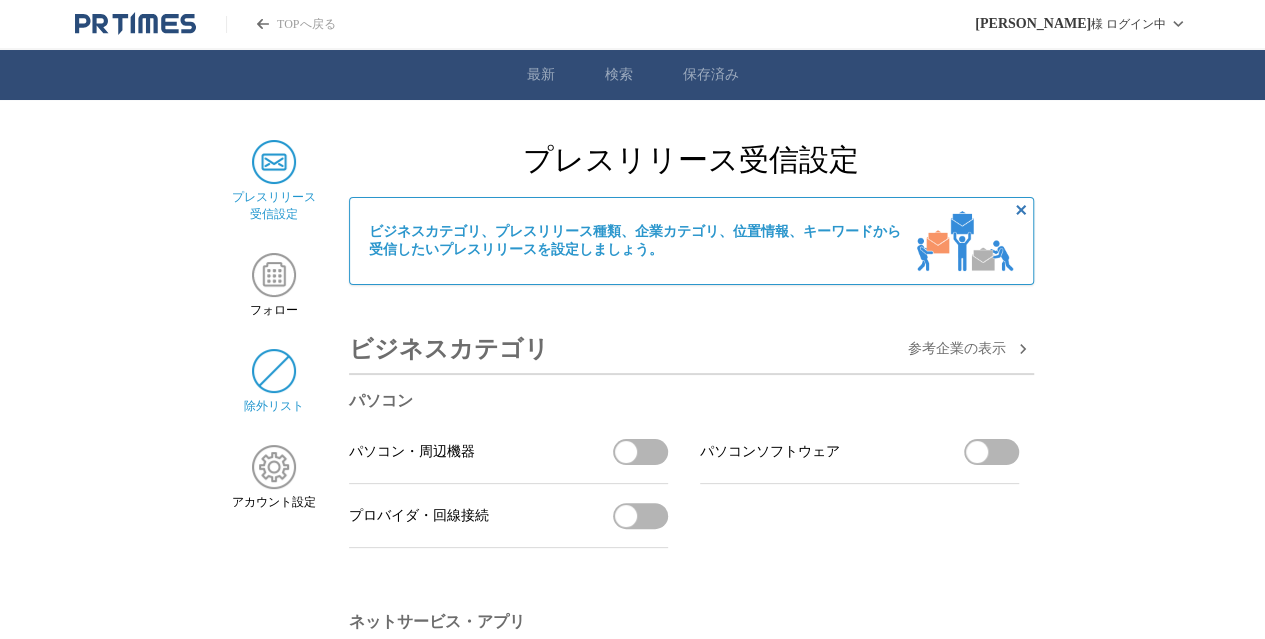click at bounding box center [274, 371] 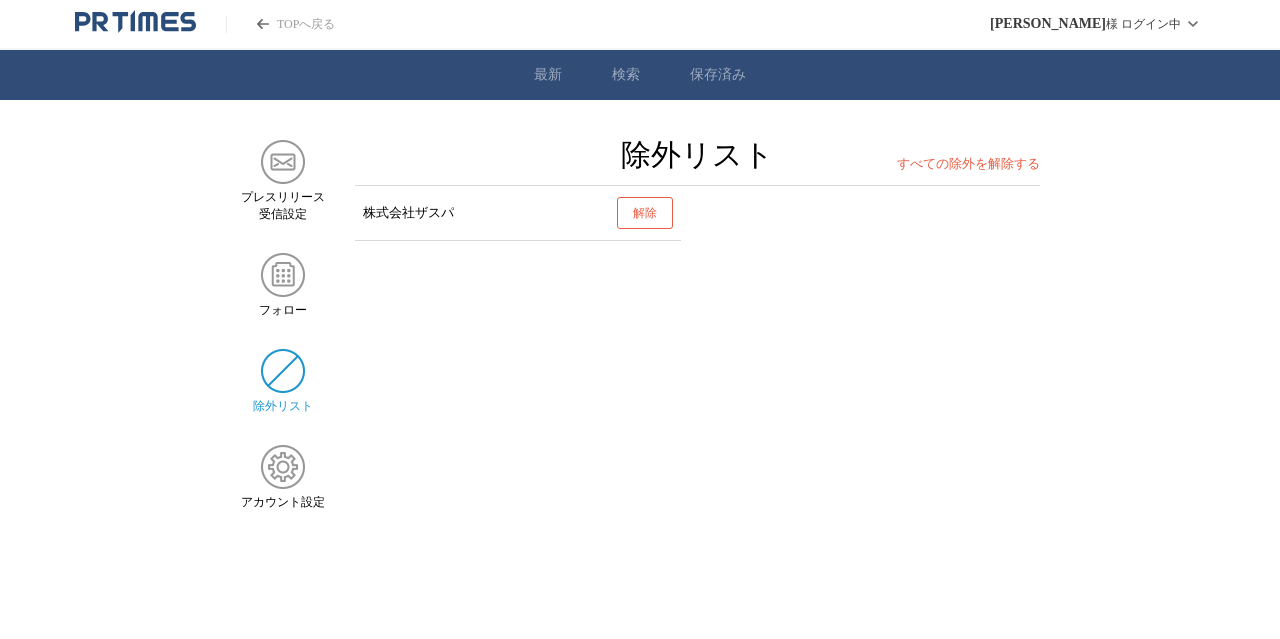 scroll, scrollTop: 0, scrollLeft: 0, axis: both 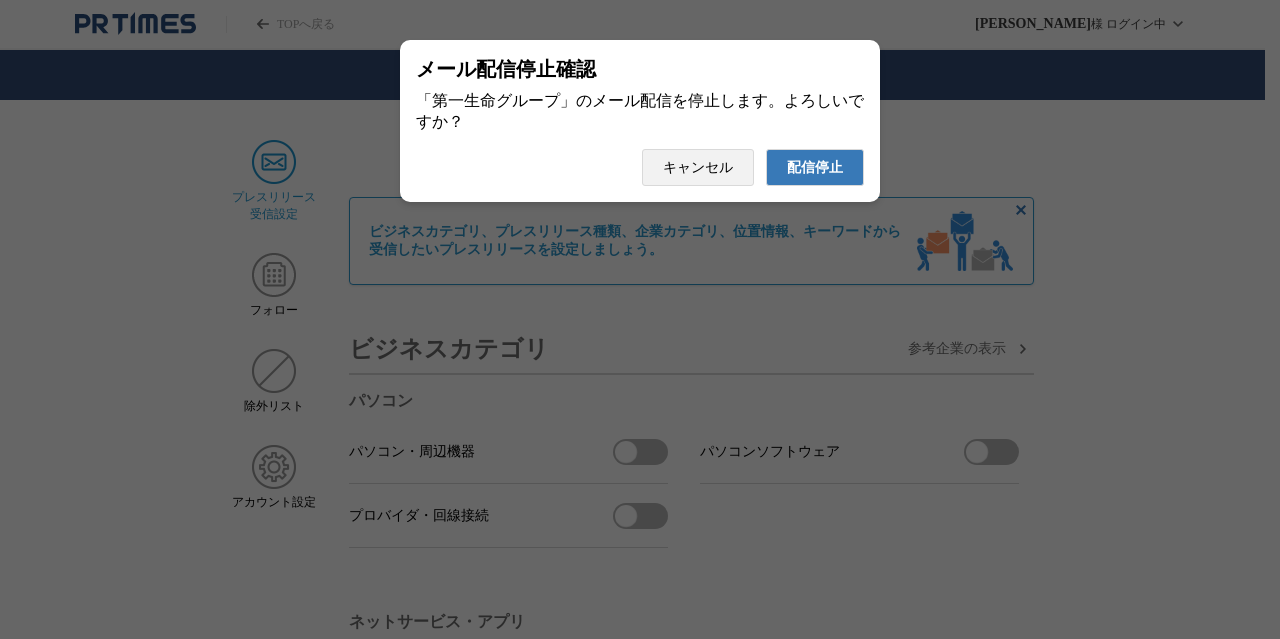 click on "配信停止" at bounding box center (815, 168) 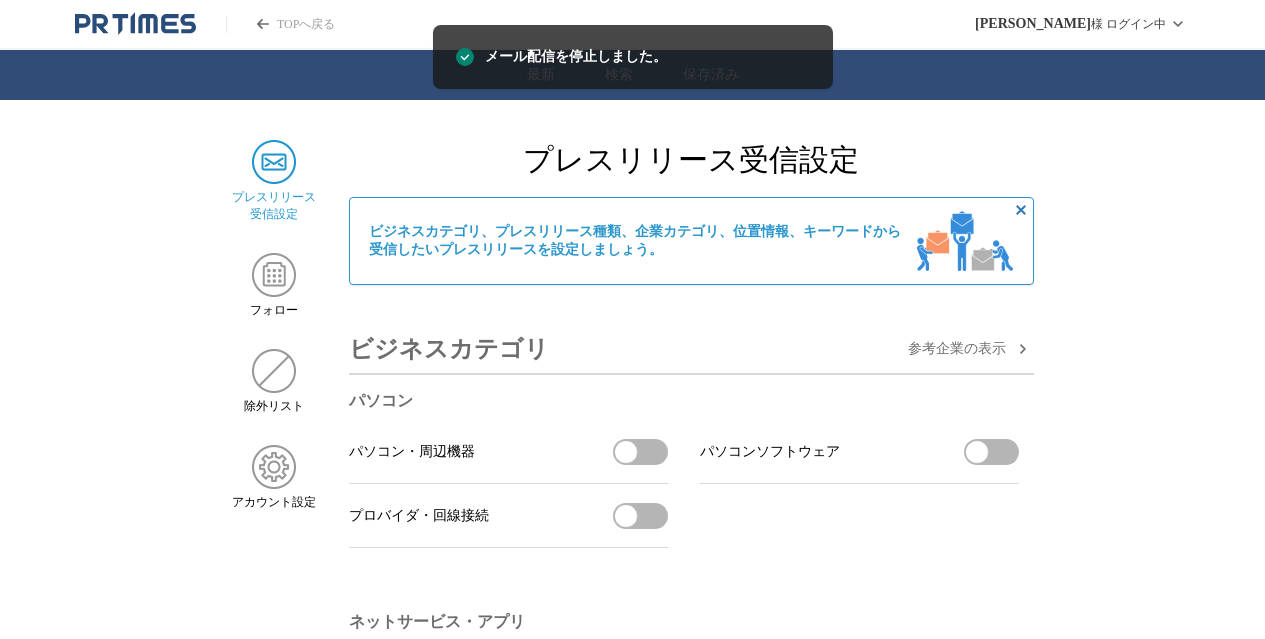 scroll, scrollTop: 0, scrollLeft: 0, axis: both 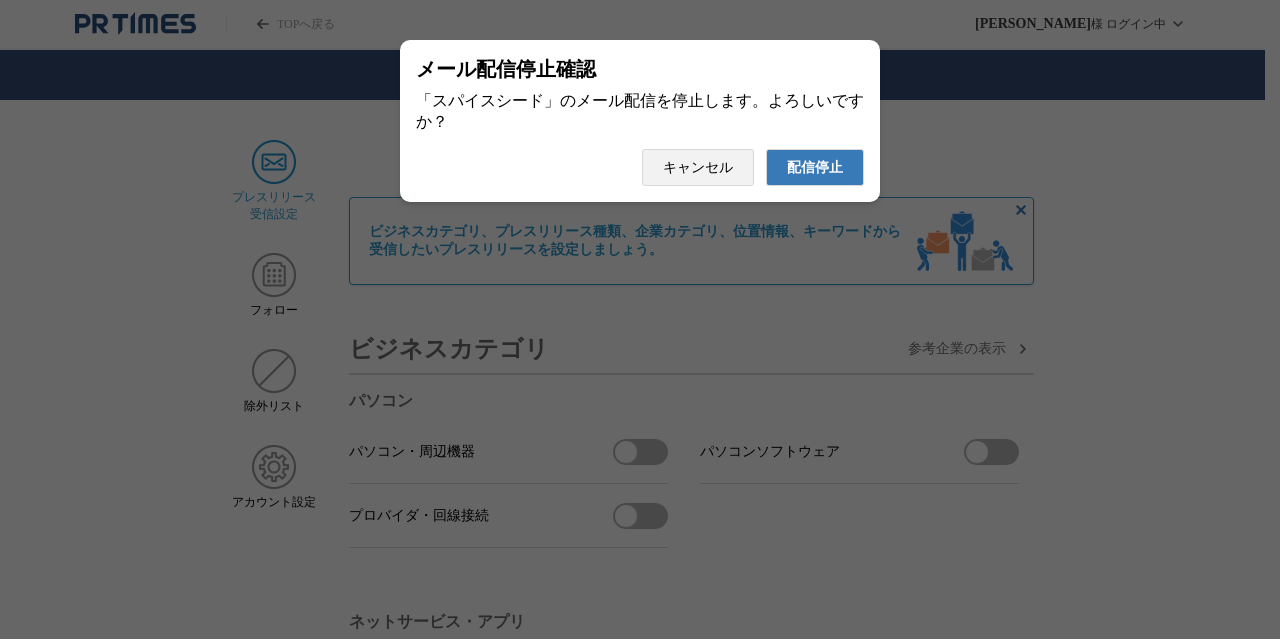 click on "配信停止" at bounding box center (815, 168) 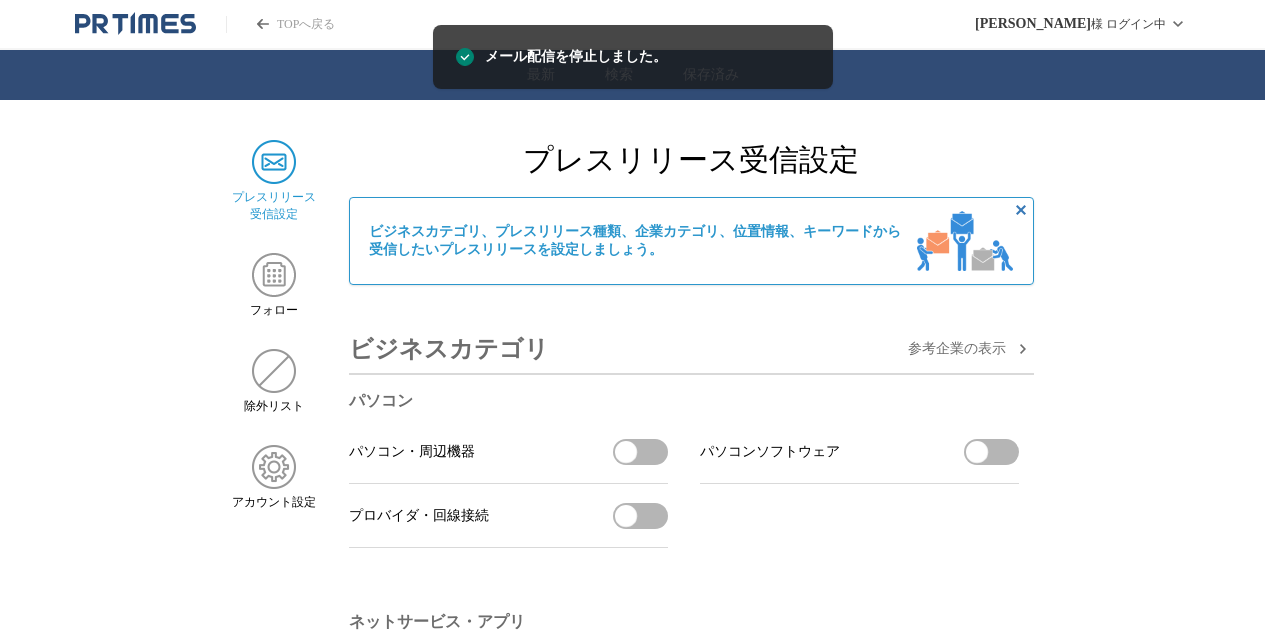scroll, scrollTop: 0, scrollLeft: 0, axis: both 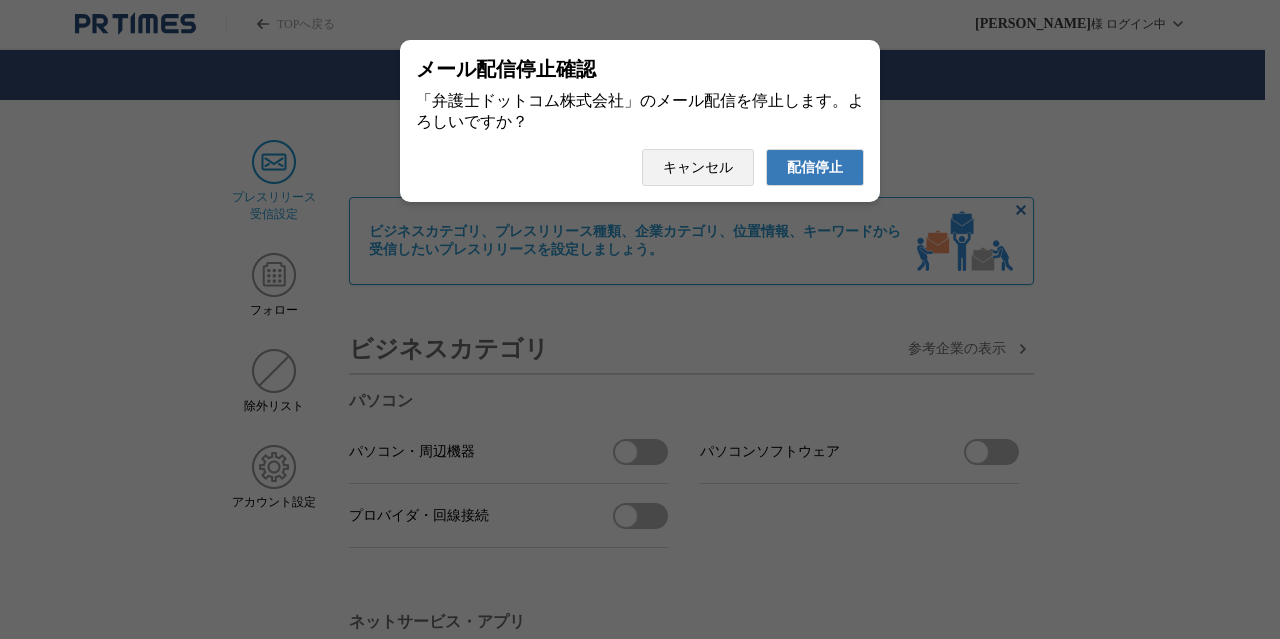 click on "配信停止" at bounding box center [815, 168] 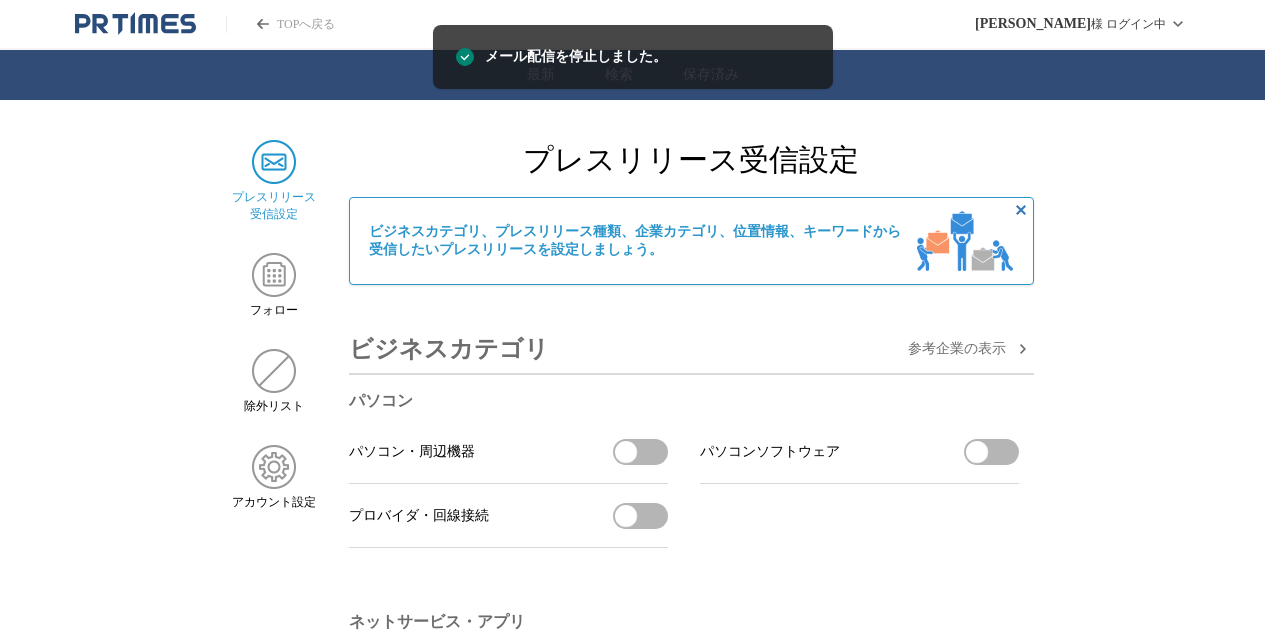 scroll, scrollTop: 0, scrollLeft: 0, axis: both 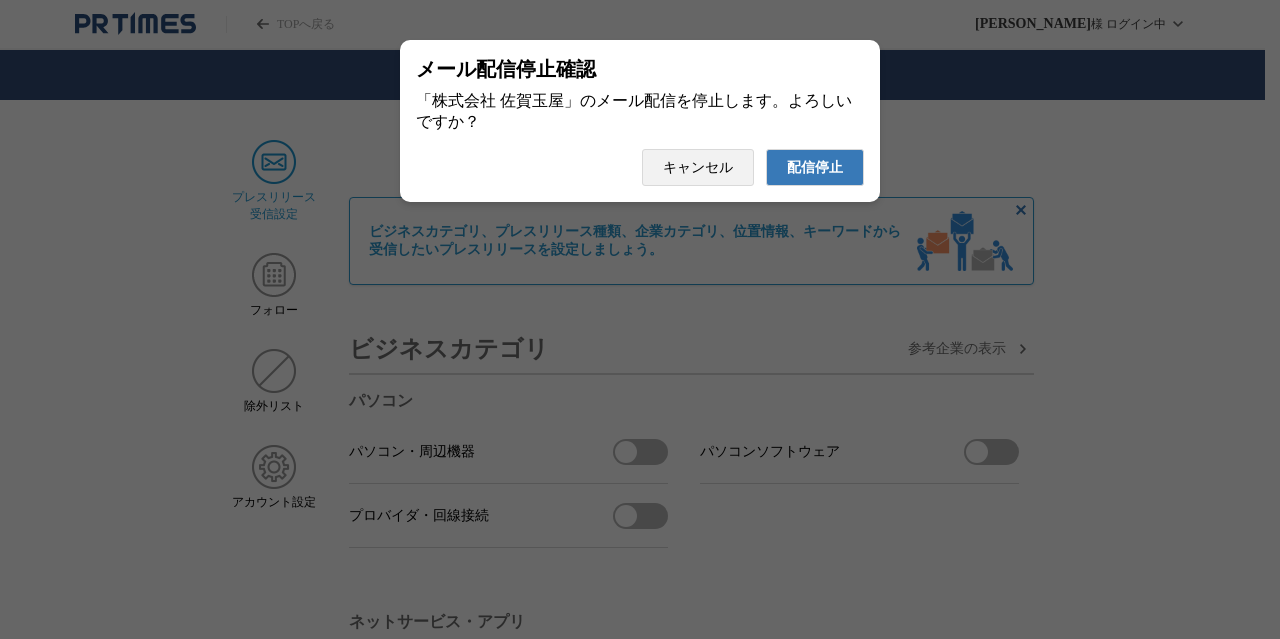 click on "配信停止" at bounding box center (815, 168) 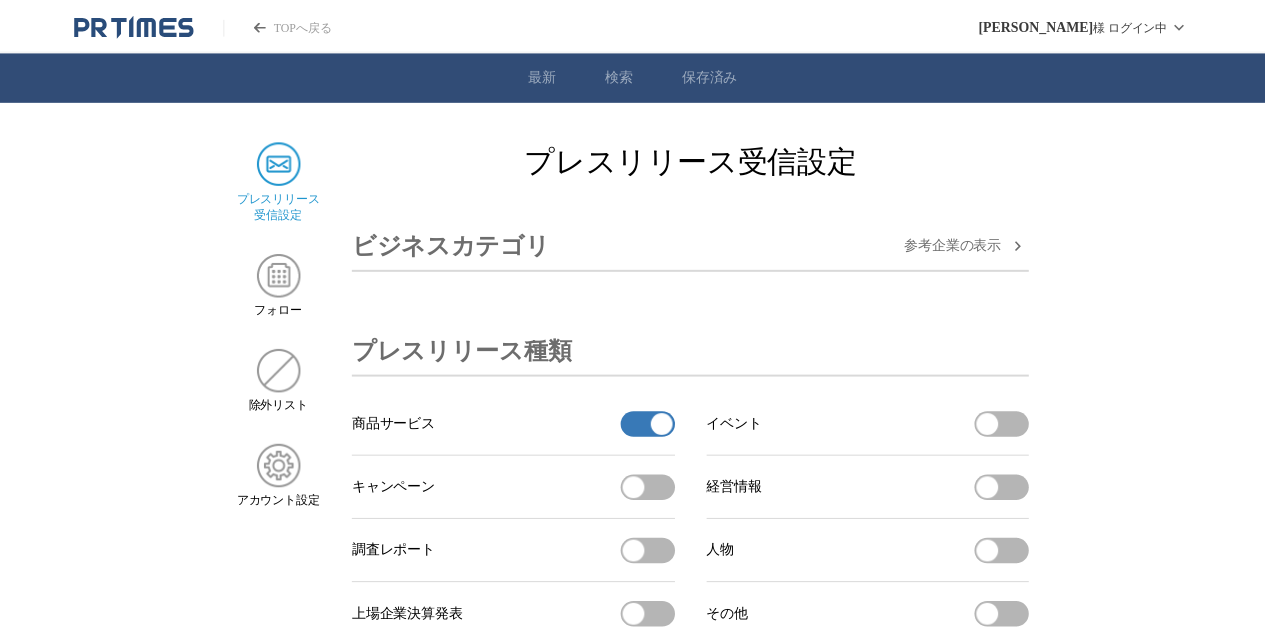 scroll, scrollTop: 0, scrollLeft: 0, axis: both 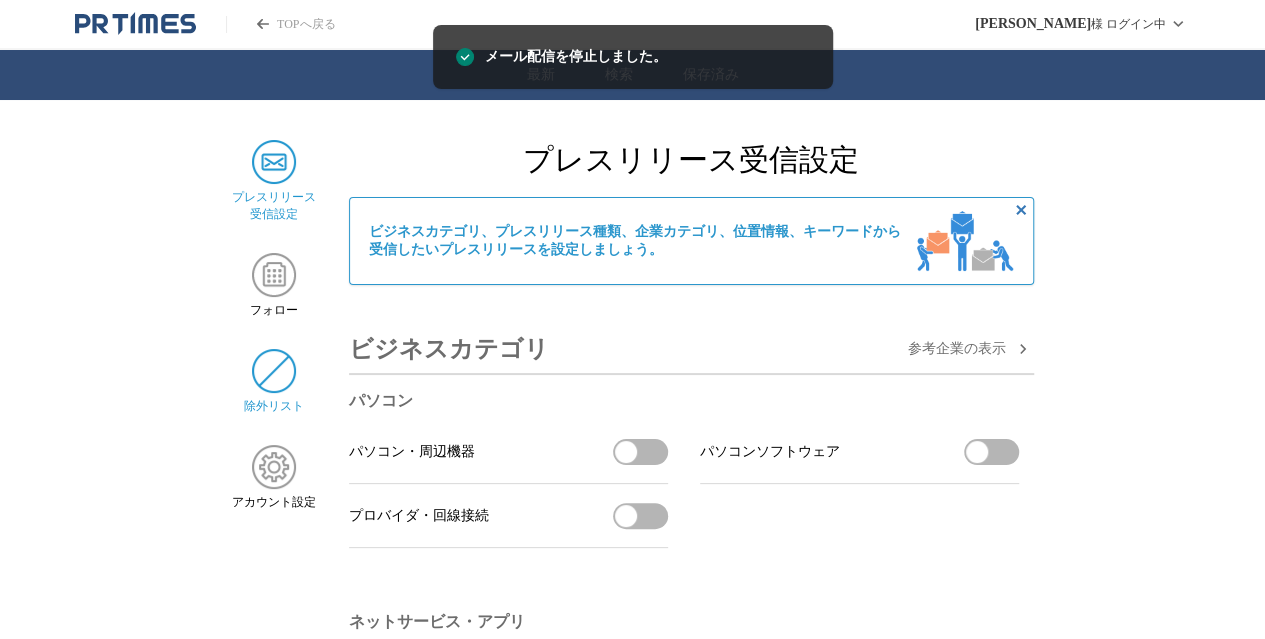 click at bounding box center [274, 371] 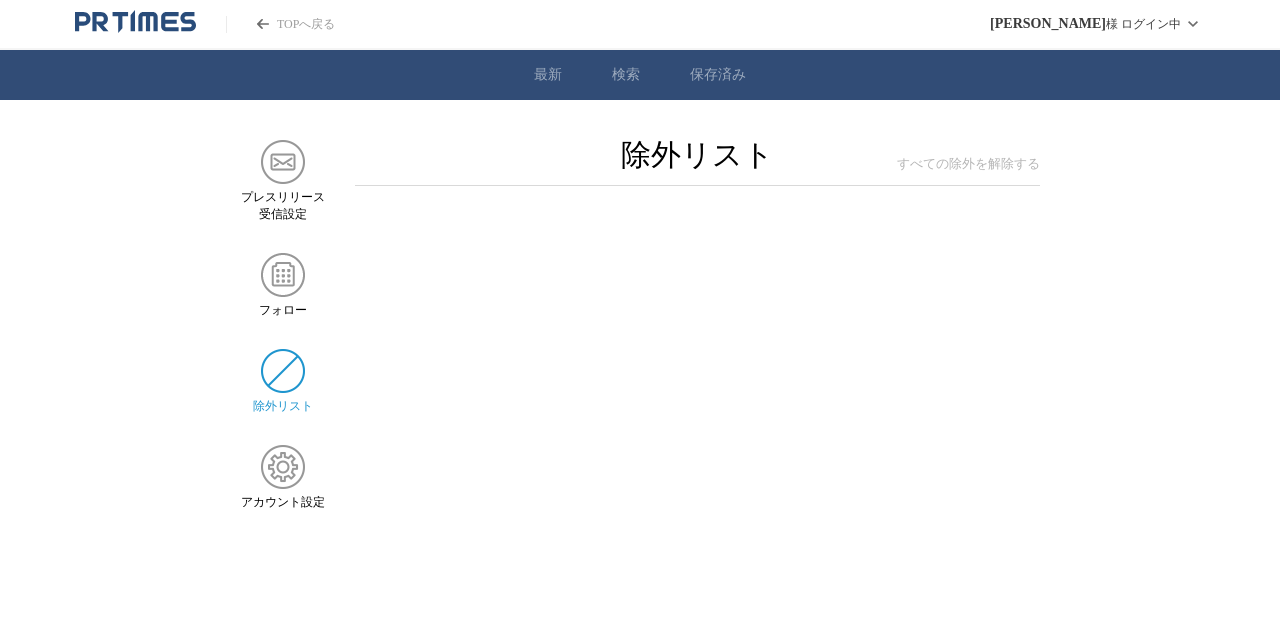 scroll, scrollTop: 0, scrollLeft: 0, axis: both 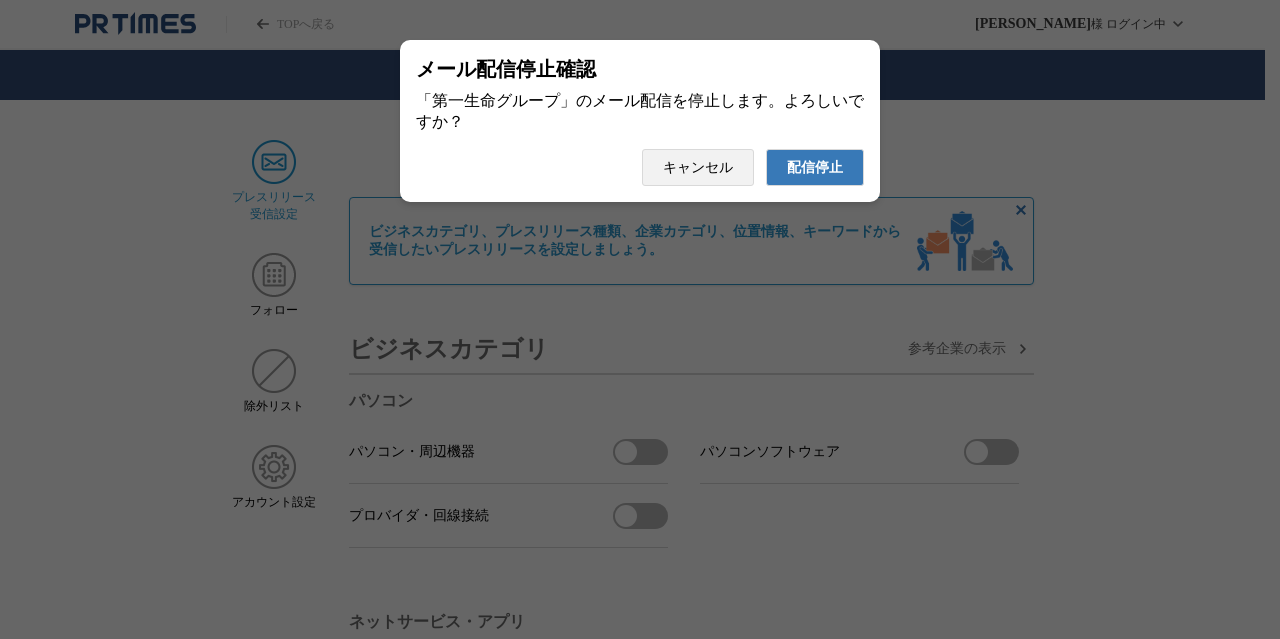 click on "配信停止" at bounding box center (815, 168) 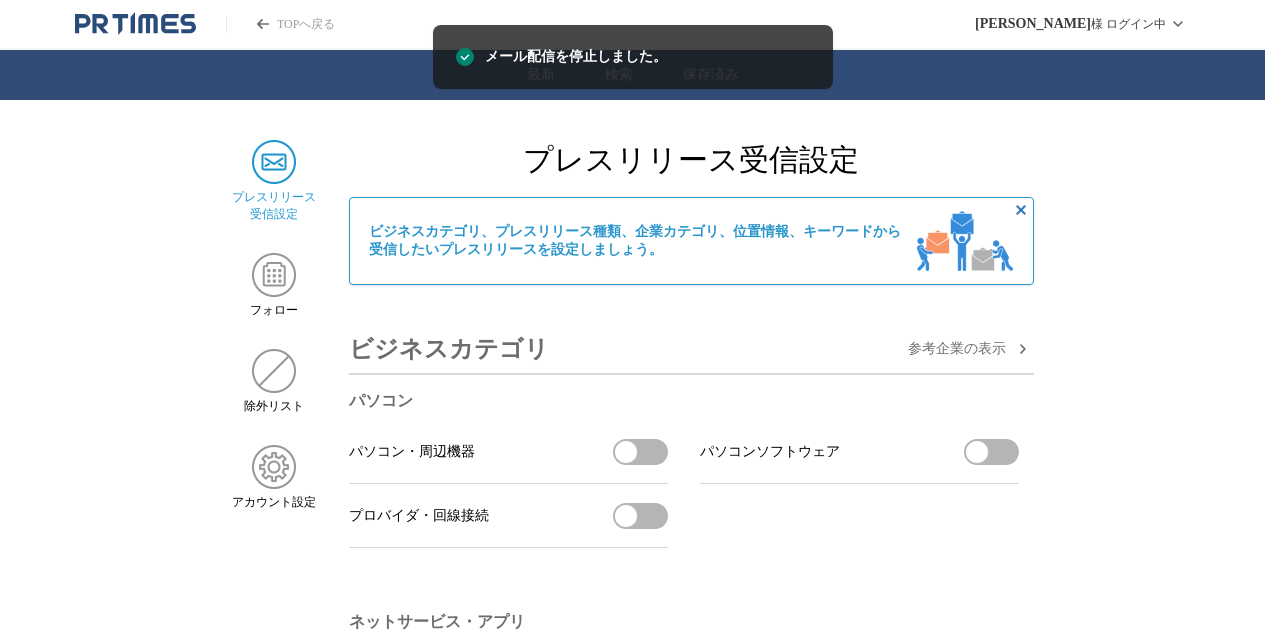 scroll, scrollTop: 0, scrollLeft: 0, axis: both 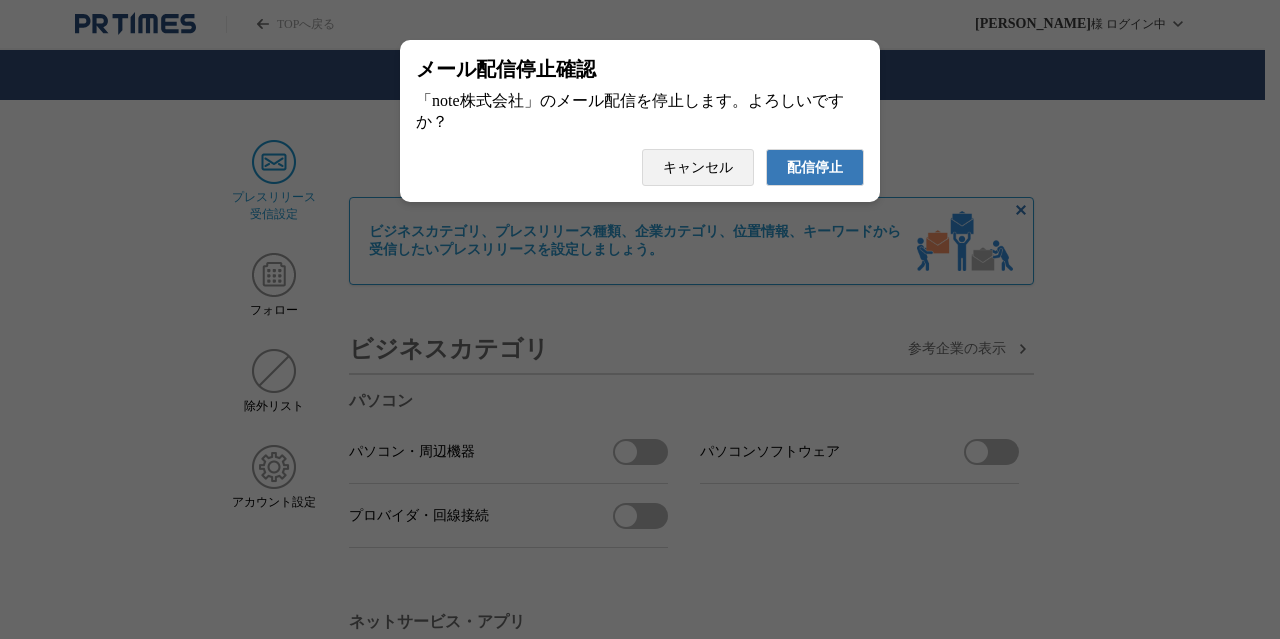 click on "配信停止" at bounding box center [815, 168] 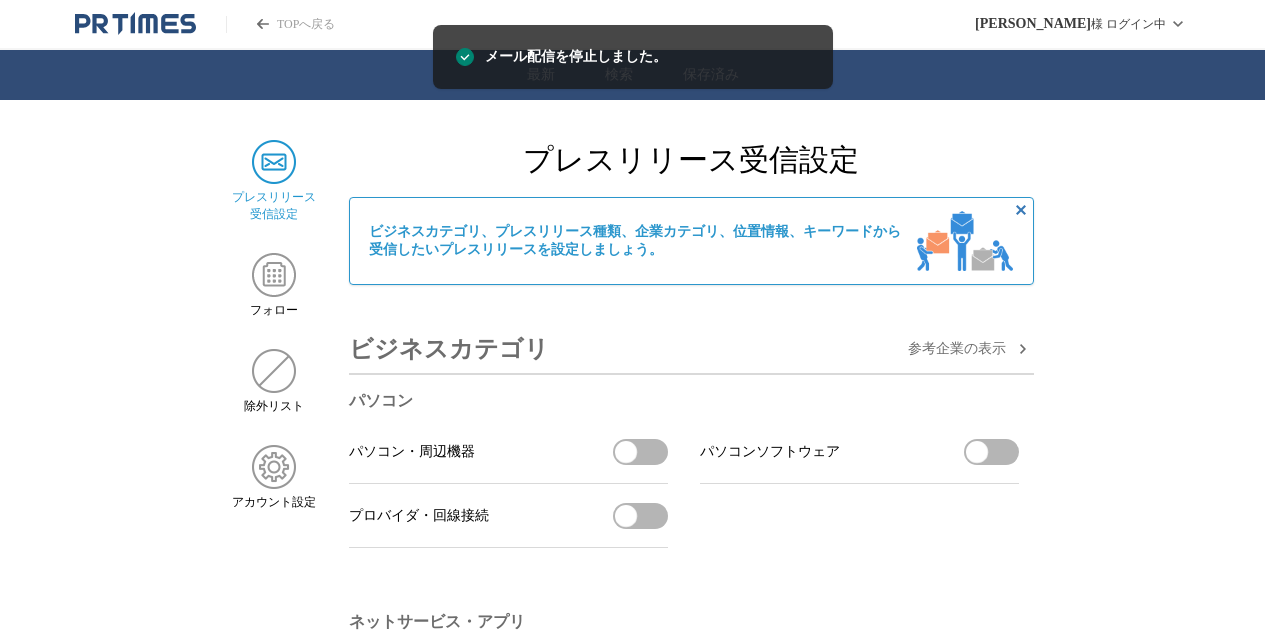 scroll, scrollTop: 0, scrollLeft: 0, axis: both 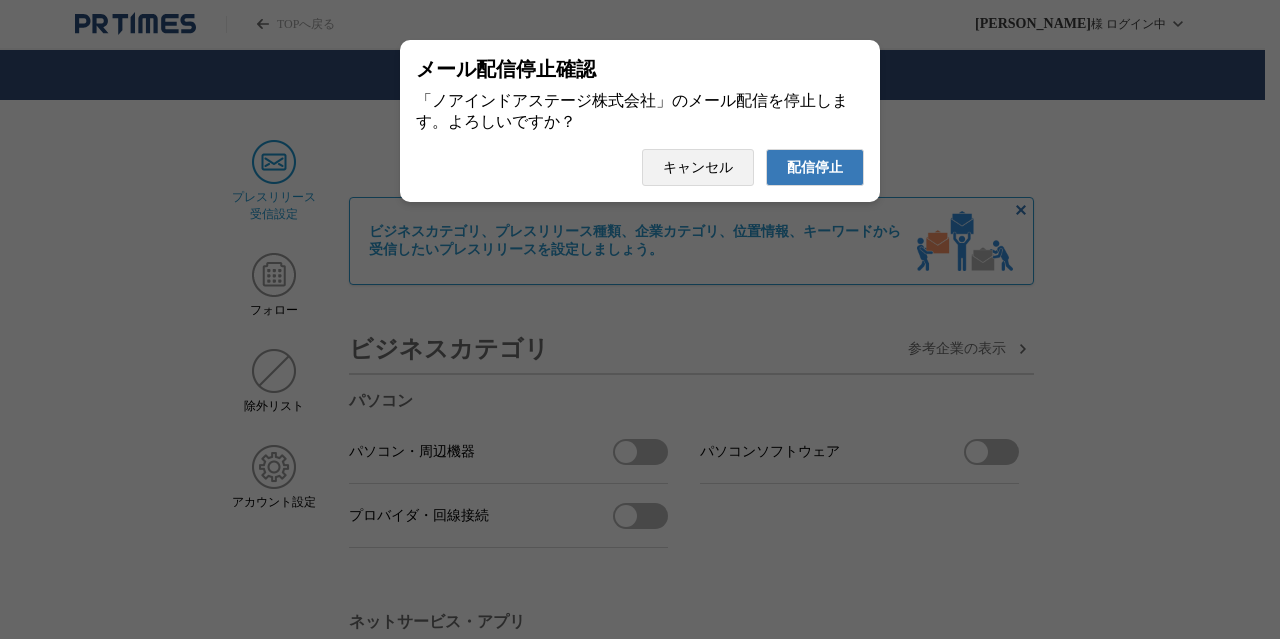 click on "配信停止" at bounding box center [815, 167] 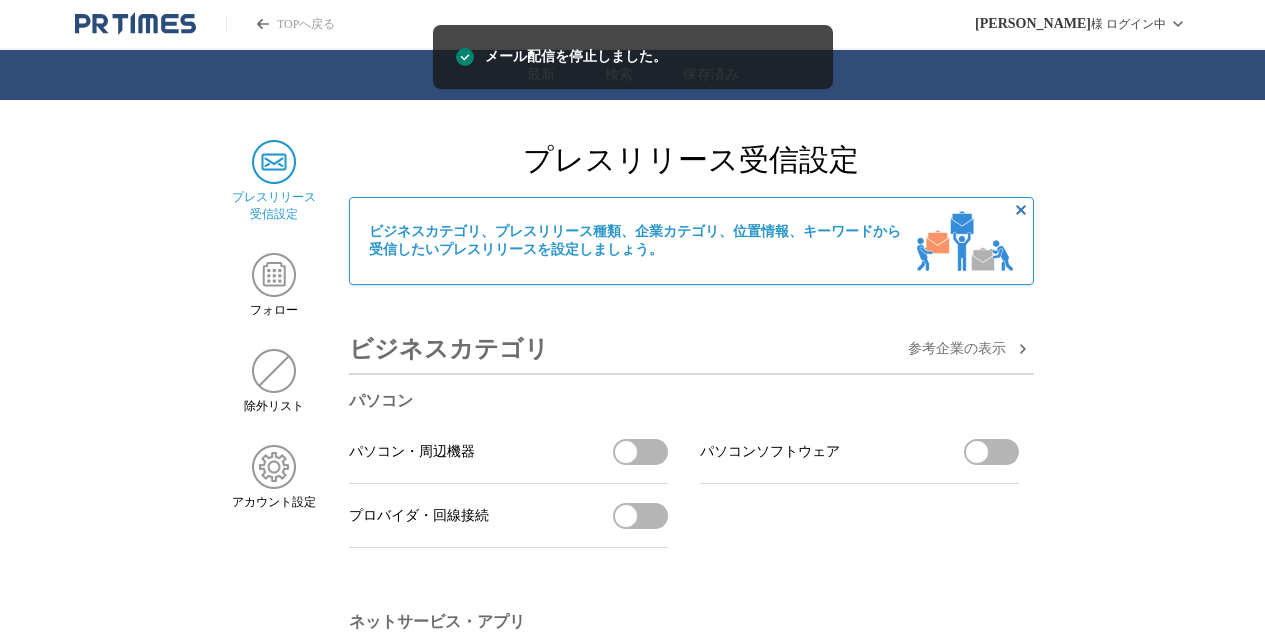scroll, scrollTop: 0, scrollLeft: 0, axis: both 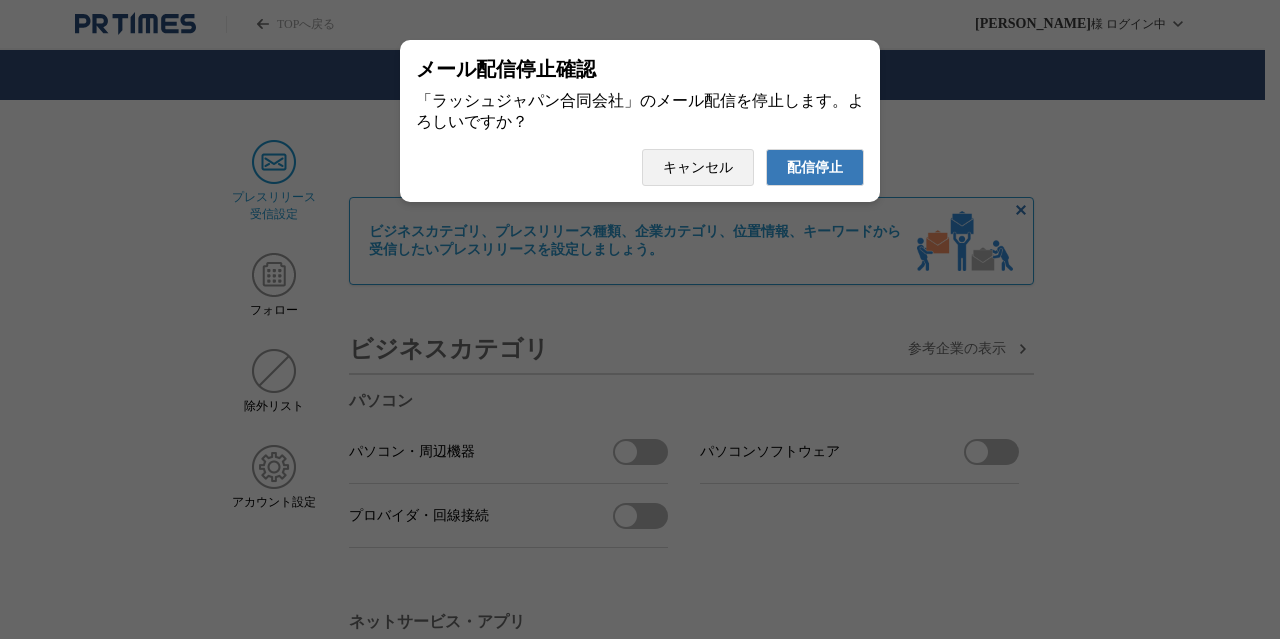 click on "配信停止" at bounding box center (815, 168) 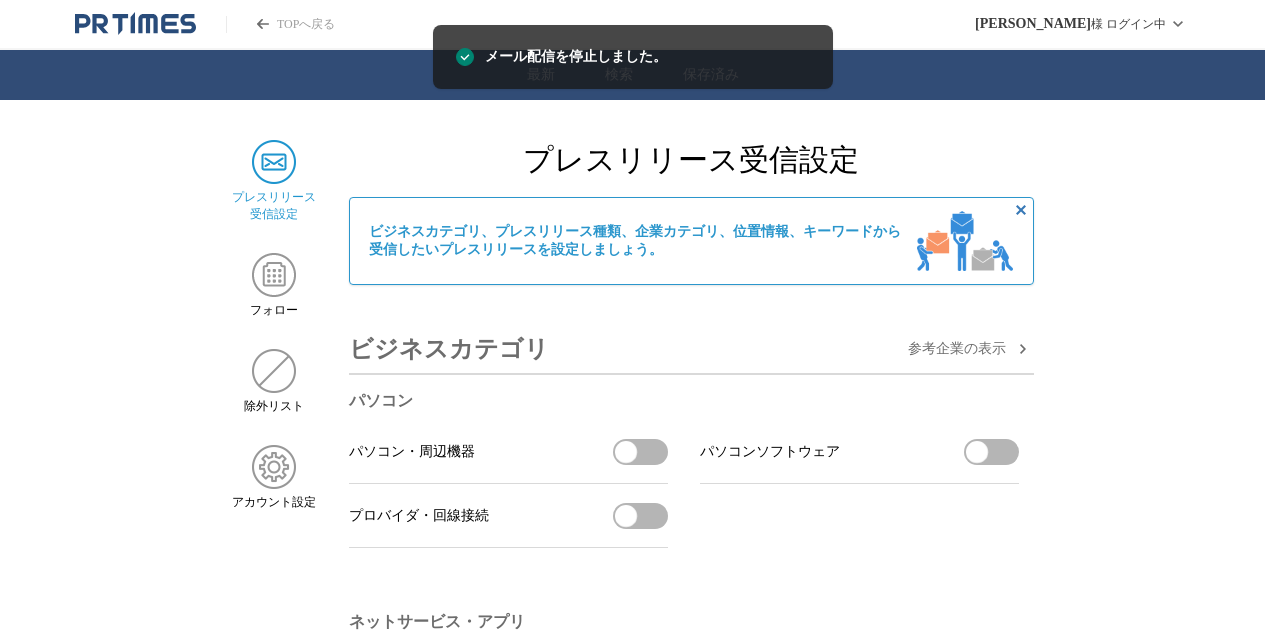 scroll, scrollTop: 0, scrollLeft: 0, axis: both 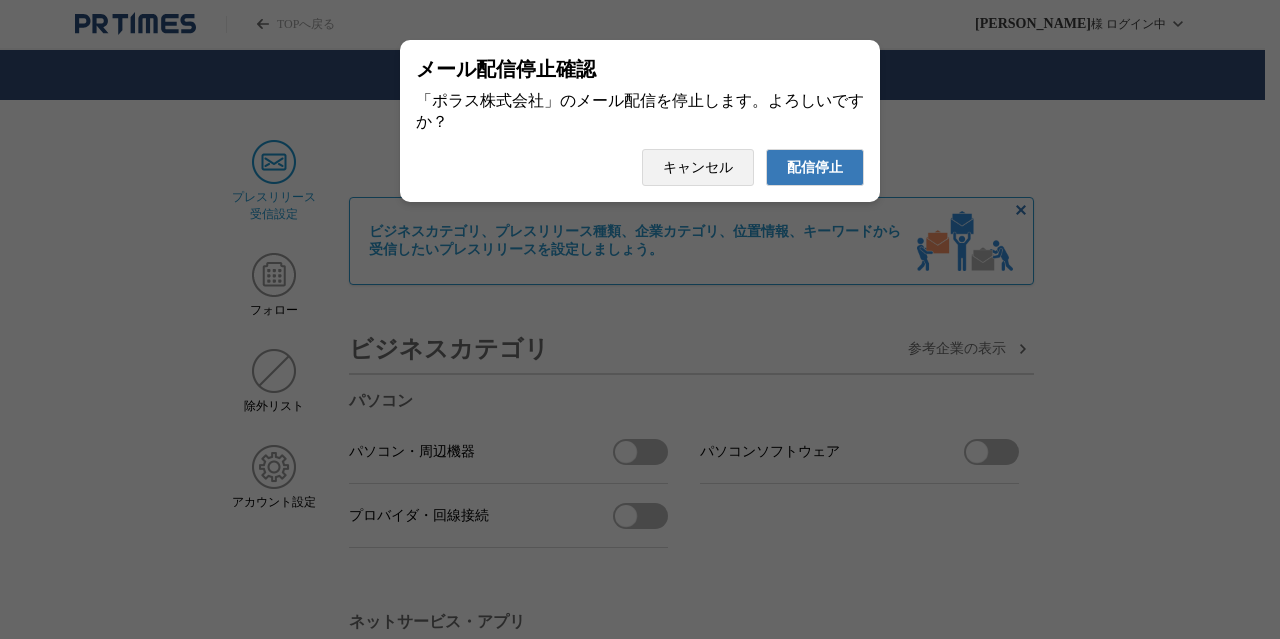 click on "配信停止" at bounding box center (815, 168) 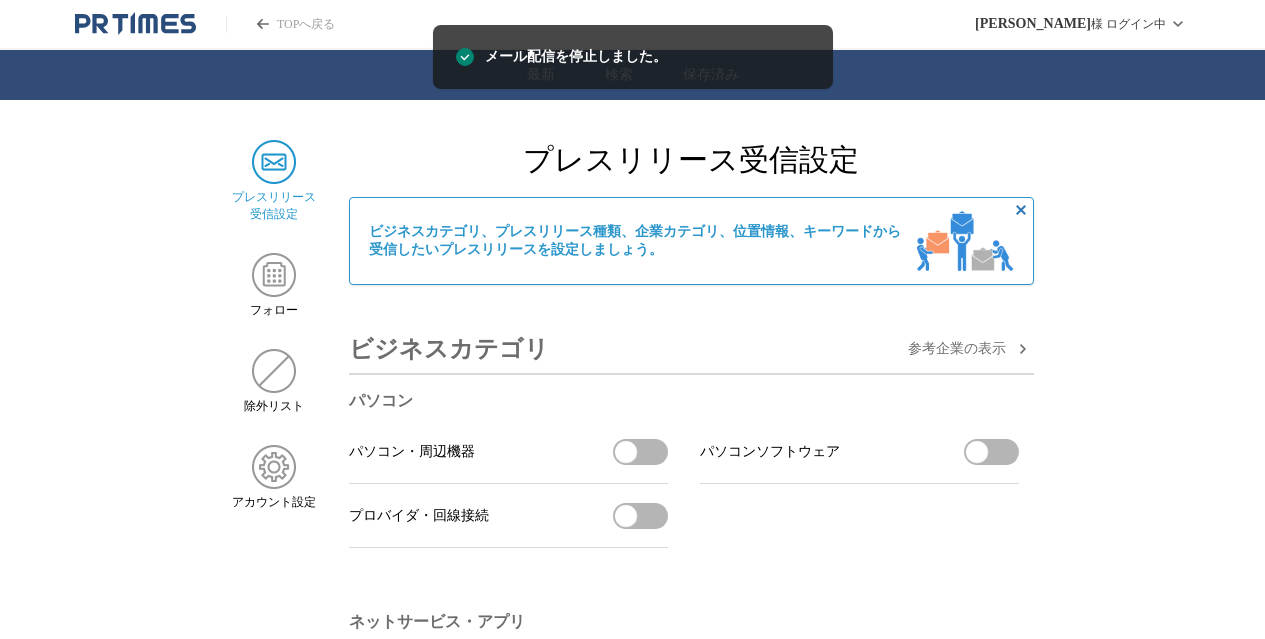 scroll, scrollTop: 0, scrollLeft: 0, axis: both 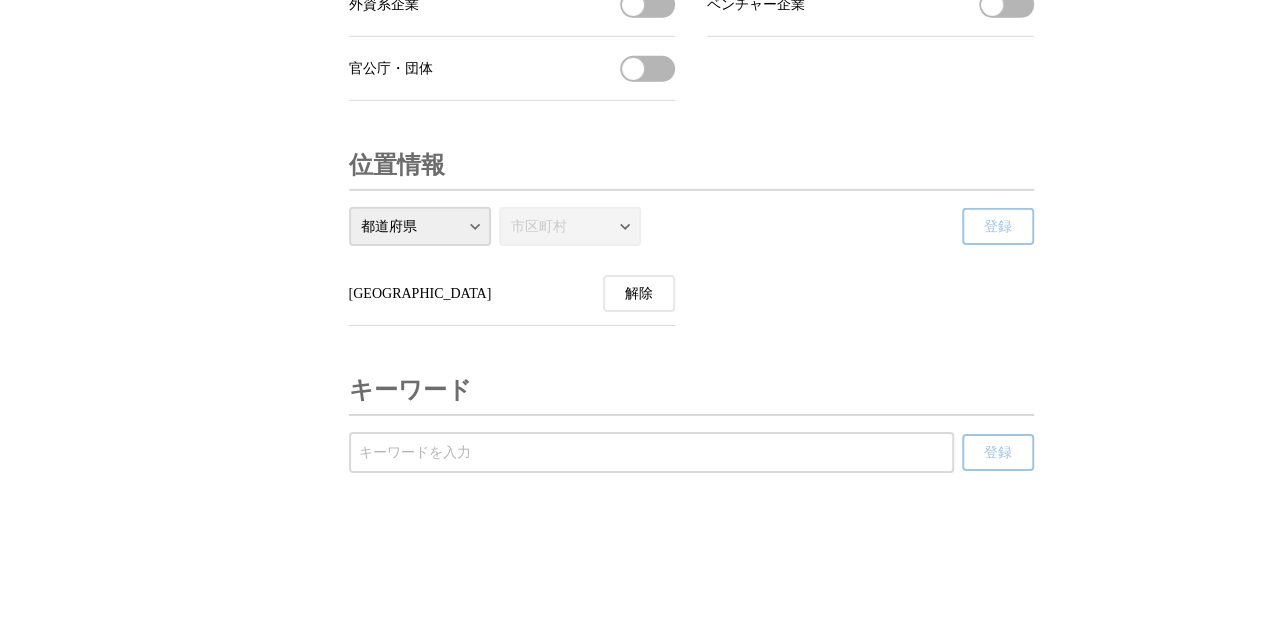 click at bounding box center [651, 453] 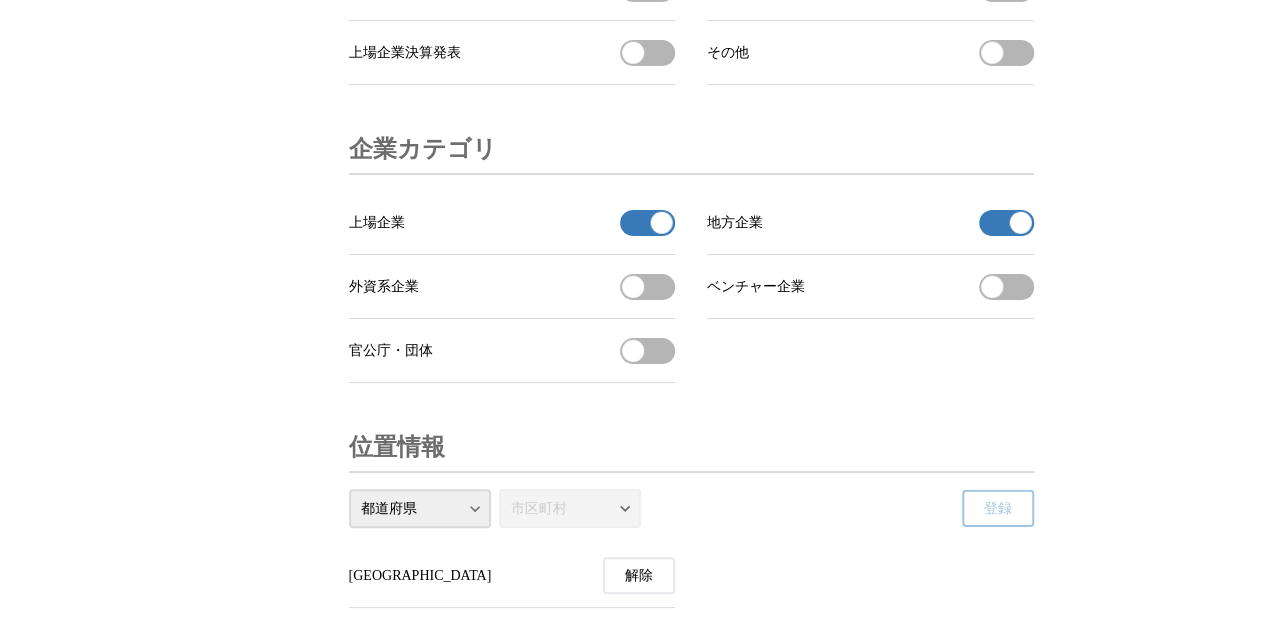 scroll, scrollTop: 6476, scrollLeft: 0, axis: vertical 